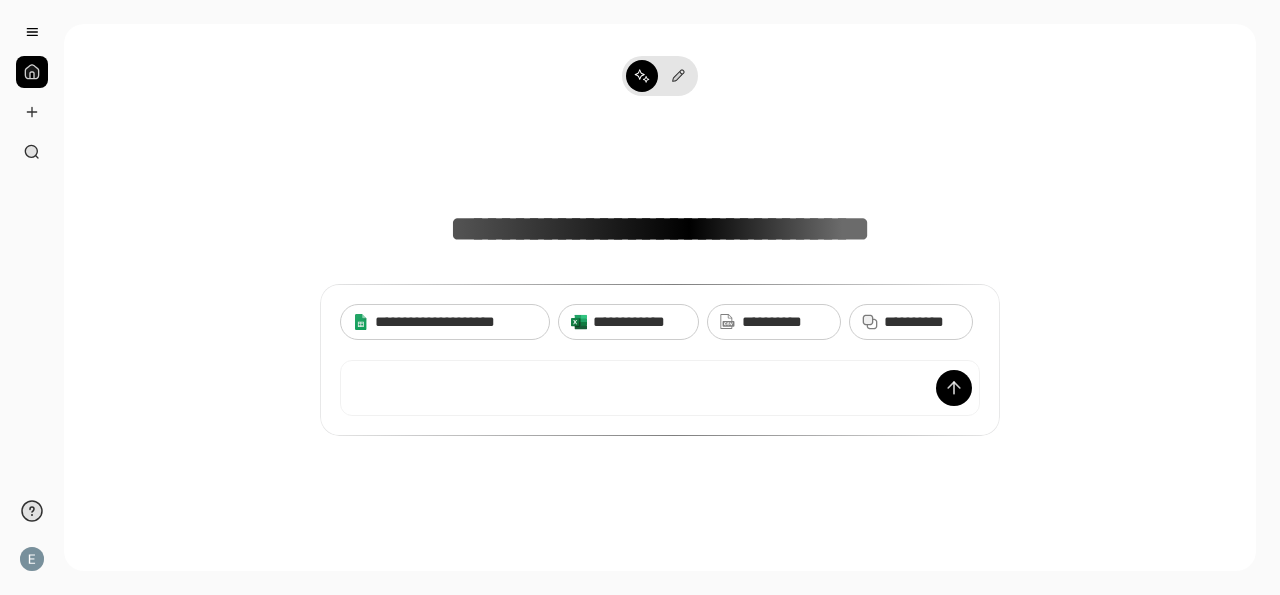 scroll, scrollTop: 0, scrollLeft: 0, axis: both 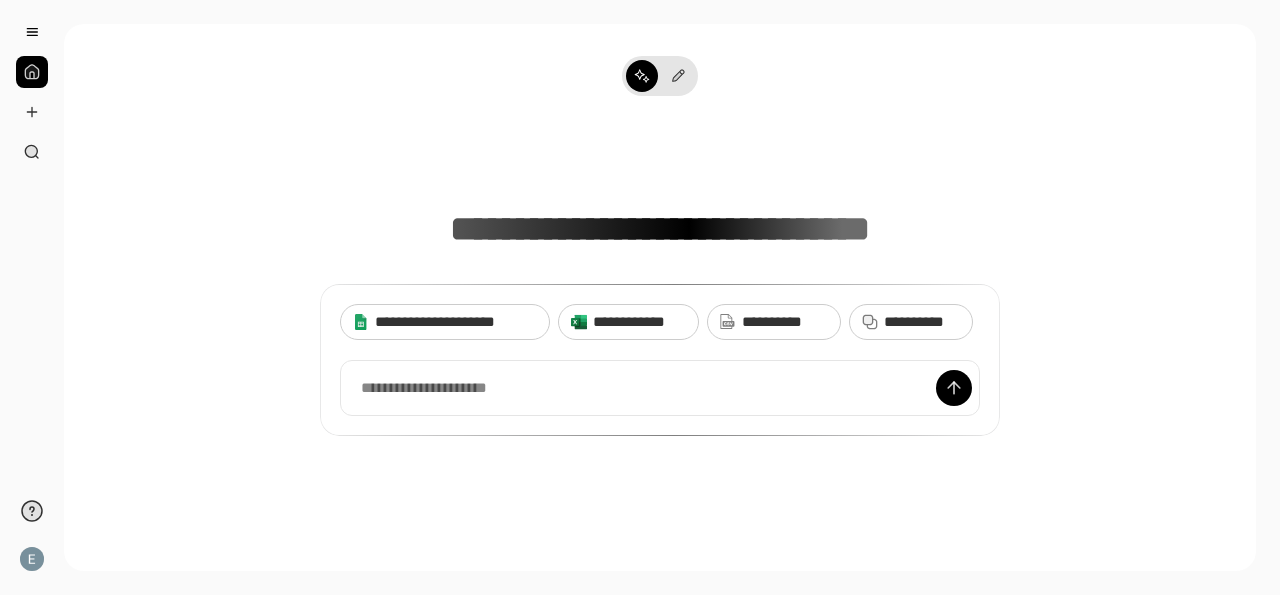 click on "**********" at bounding box center (660, 282) 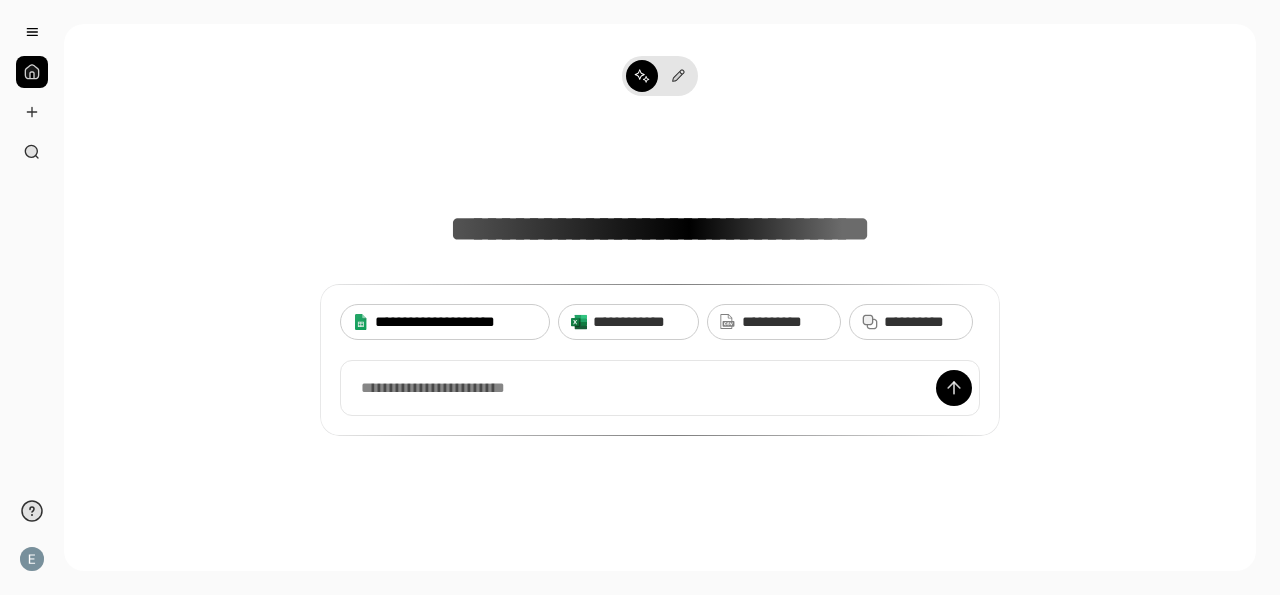 click on "**********" at bounding box center [456, 322] 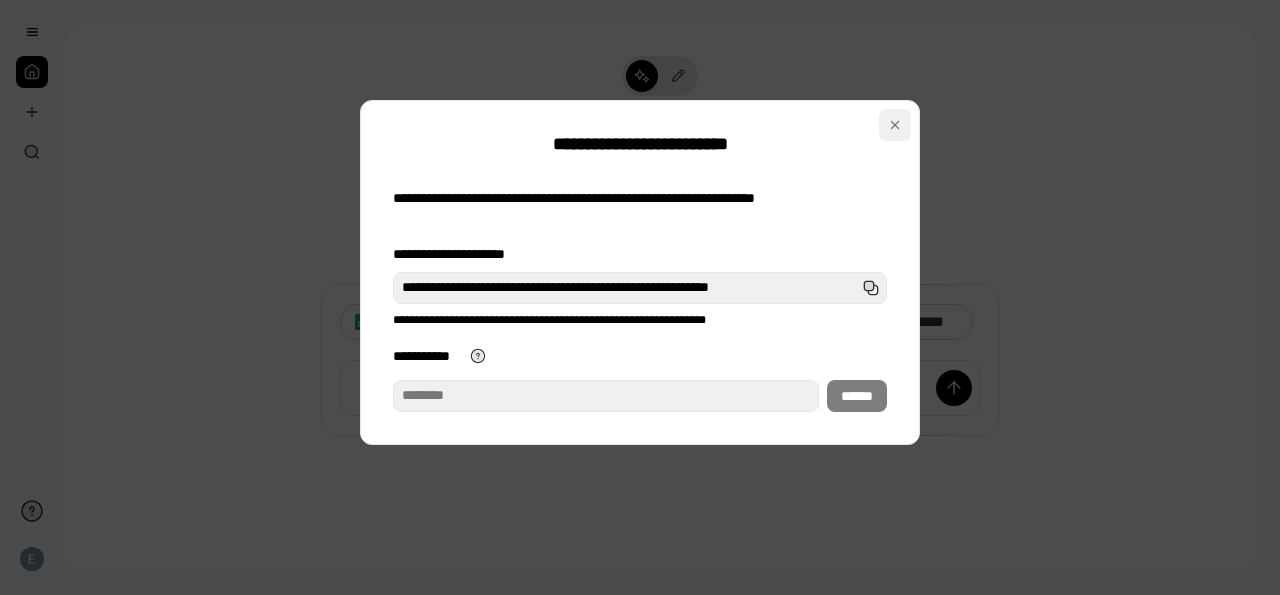 click at bounding box center [895, 125] 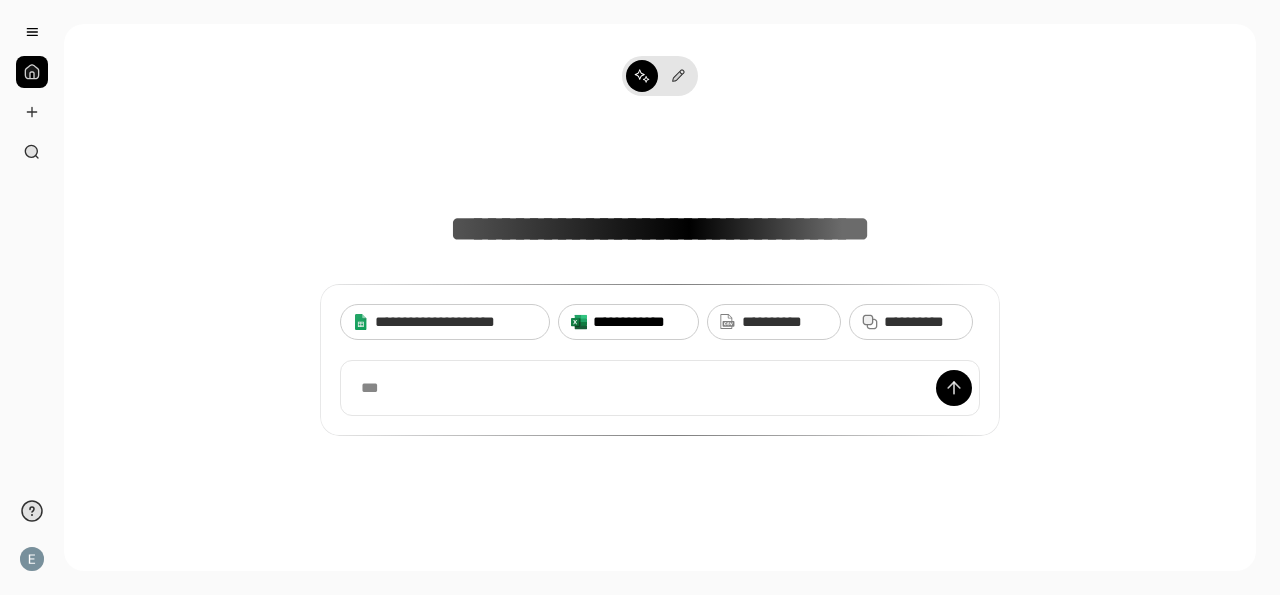 click on "**********" at bounding box center (639, 322) 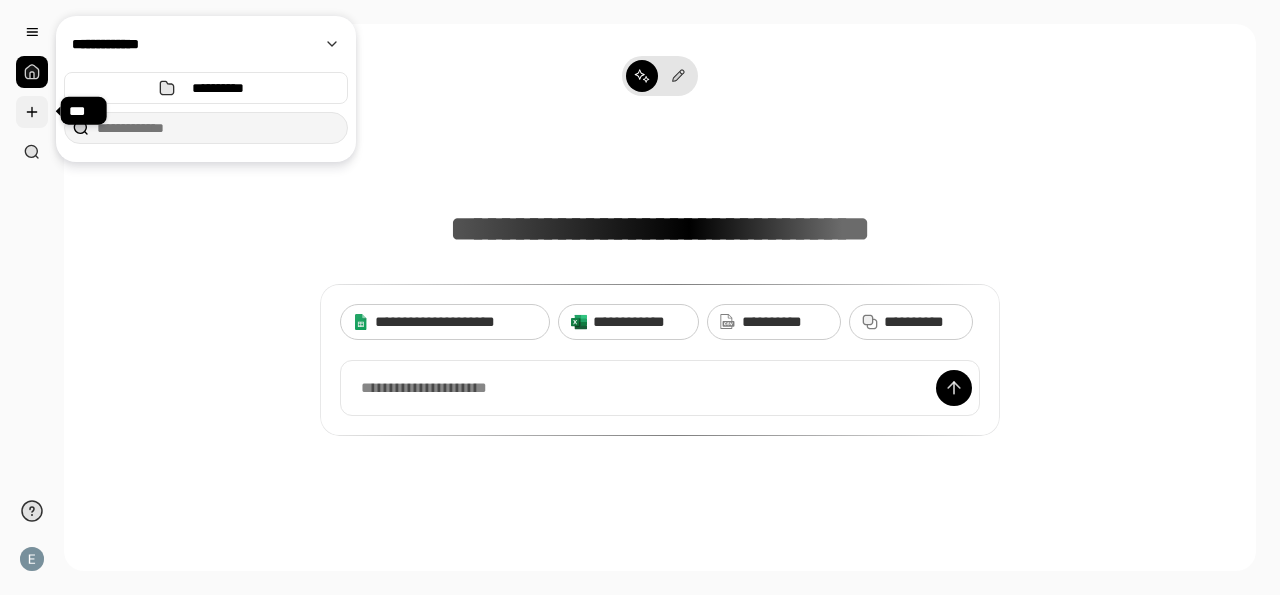 click at bounding box center (32, 112) 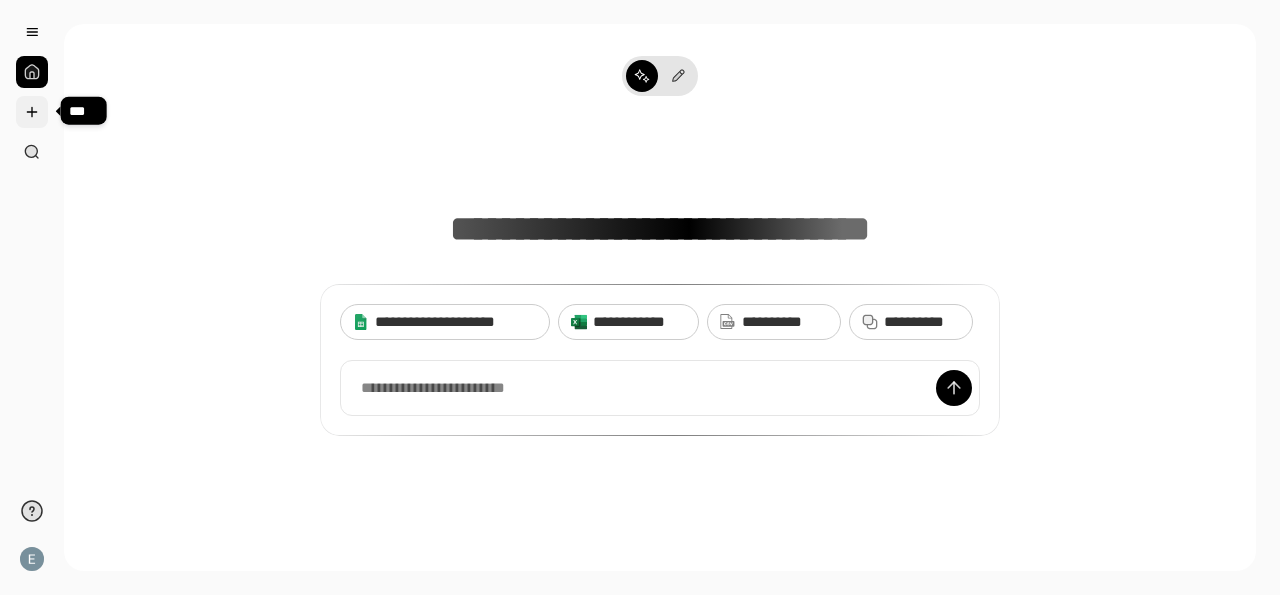 click at bounding box center (32, 112) 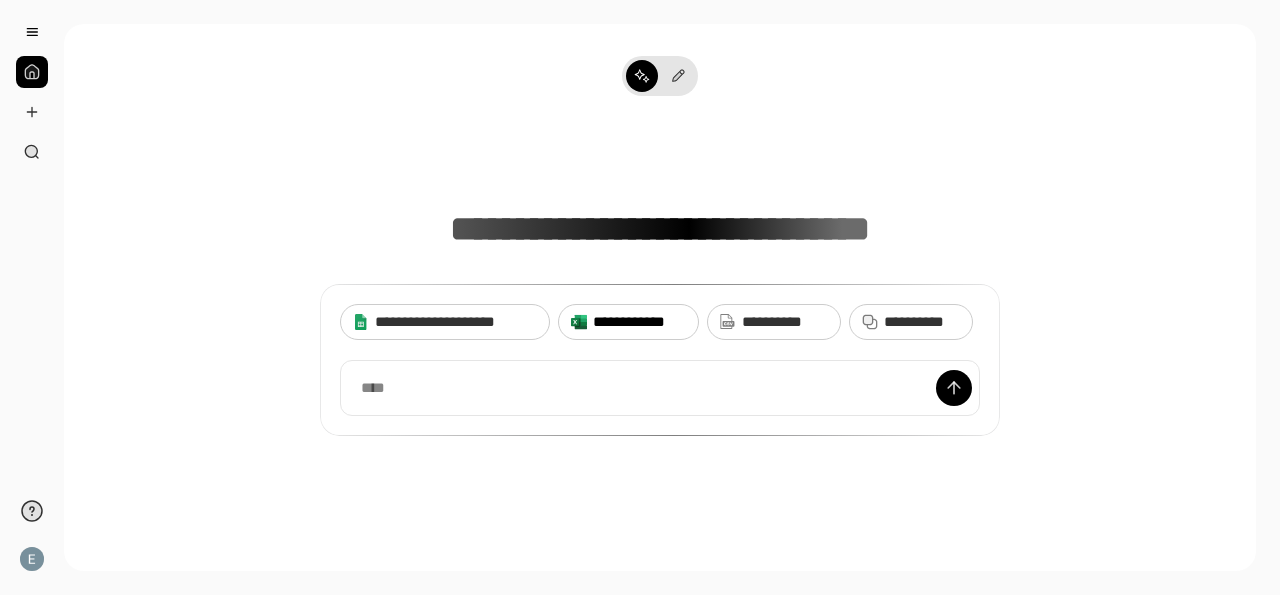 click on "**********" at bounding box center (639, 322) 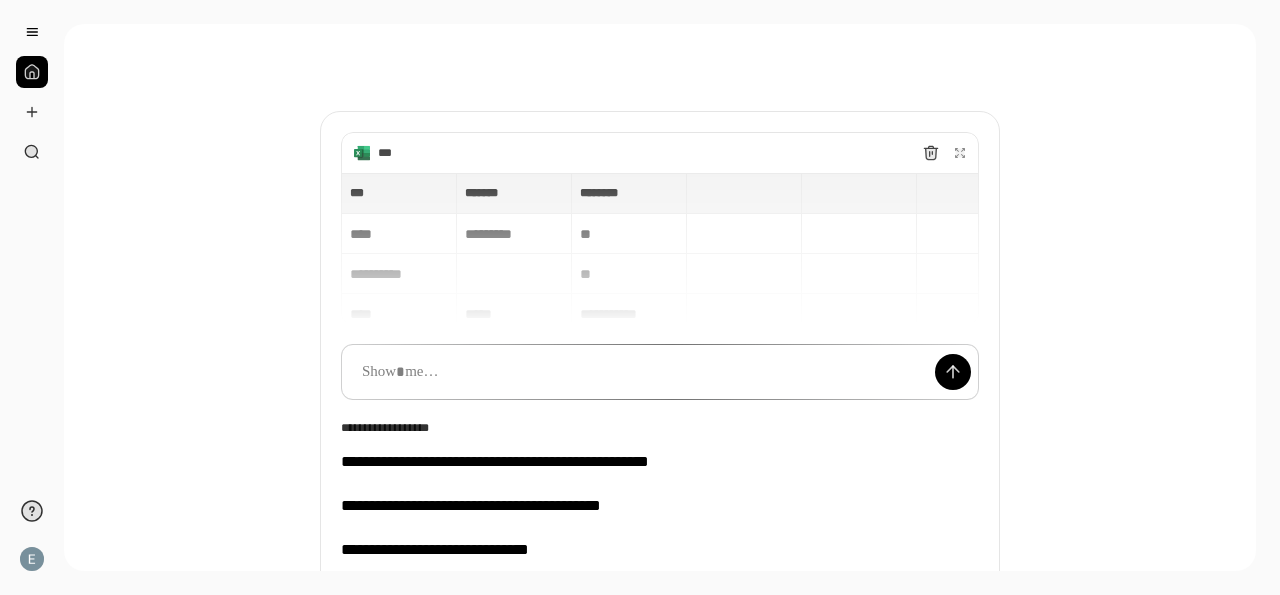 scroll, scrollTop: 23, scrollLeft: 0, axis: vertical 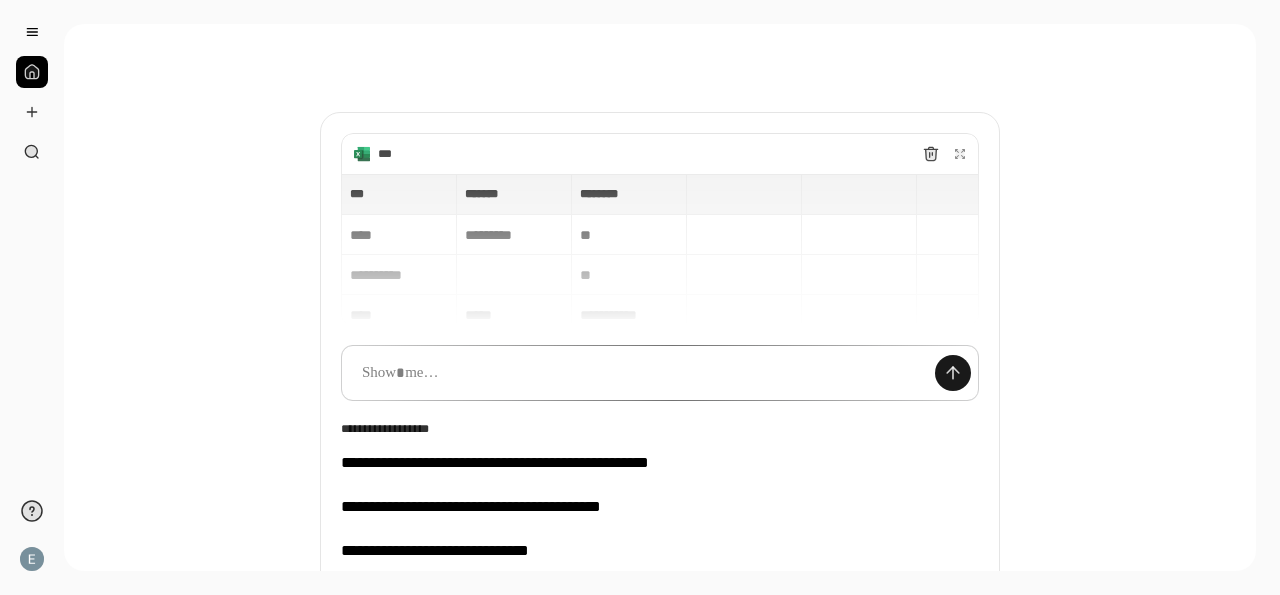 click at bounding box center (953, 373) 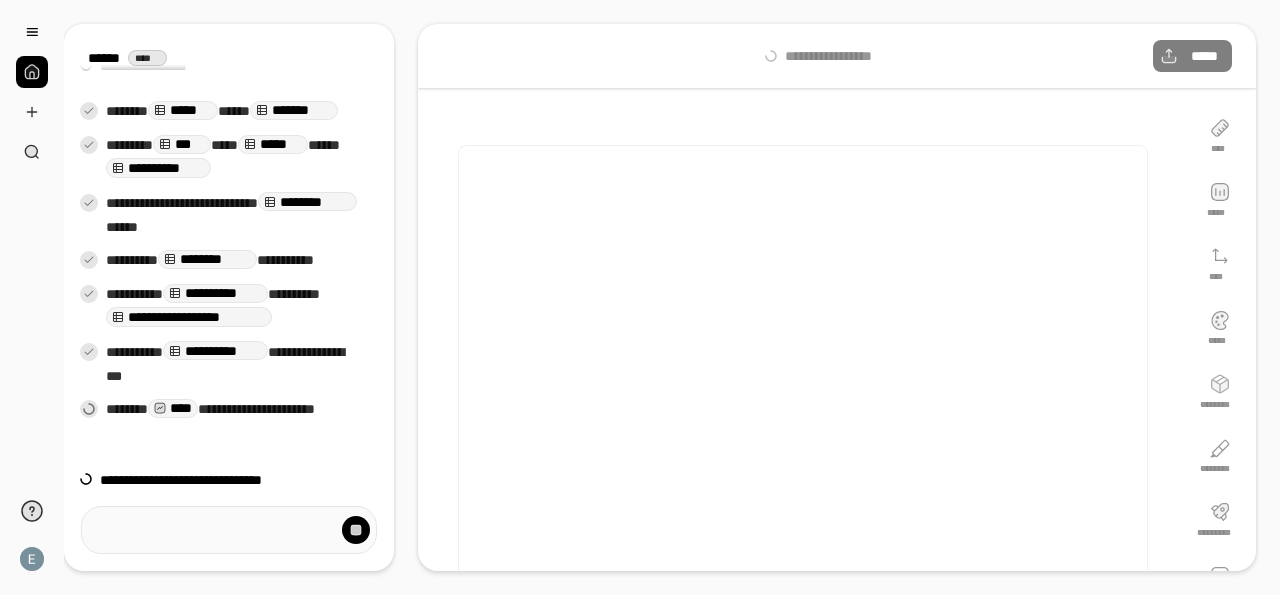 scroll, scrollTop: 35, scrollLeft: 0, axis: vertical 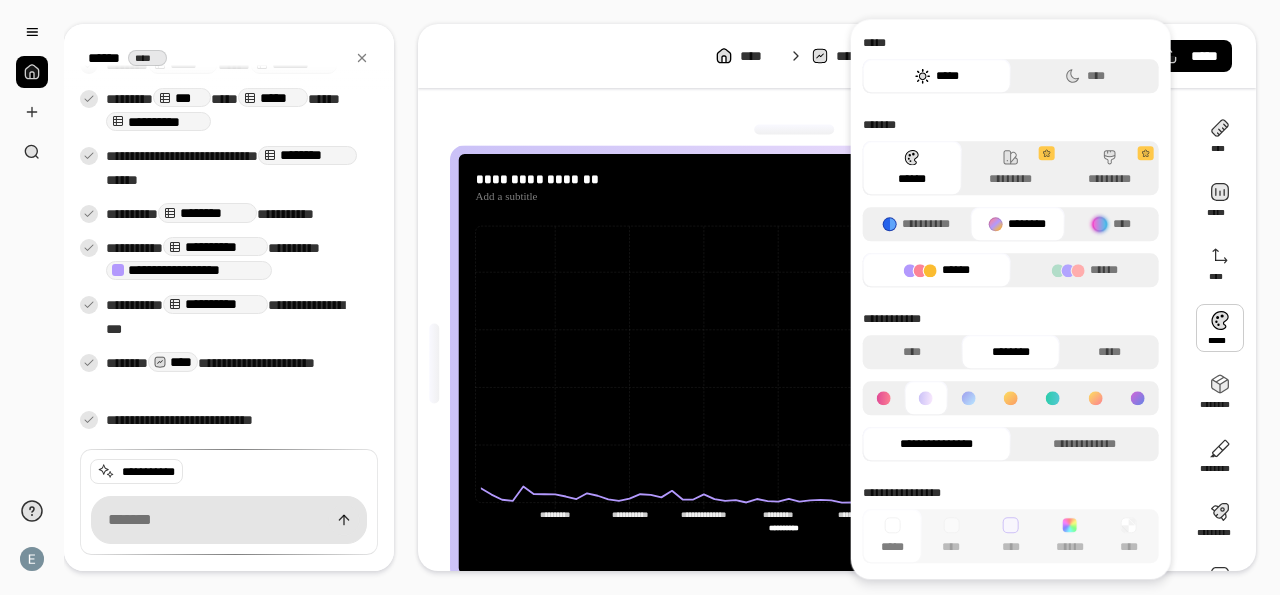 click on "******" at bounding box center (937, 270) 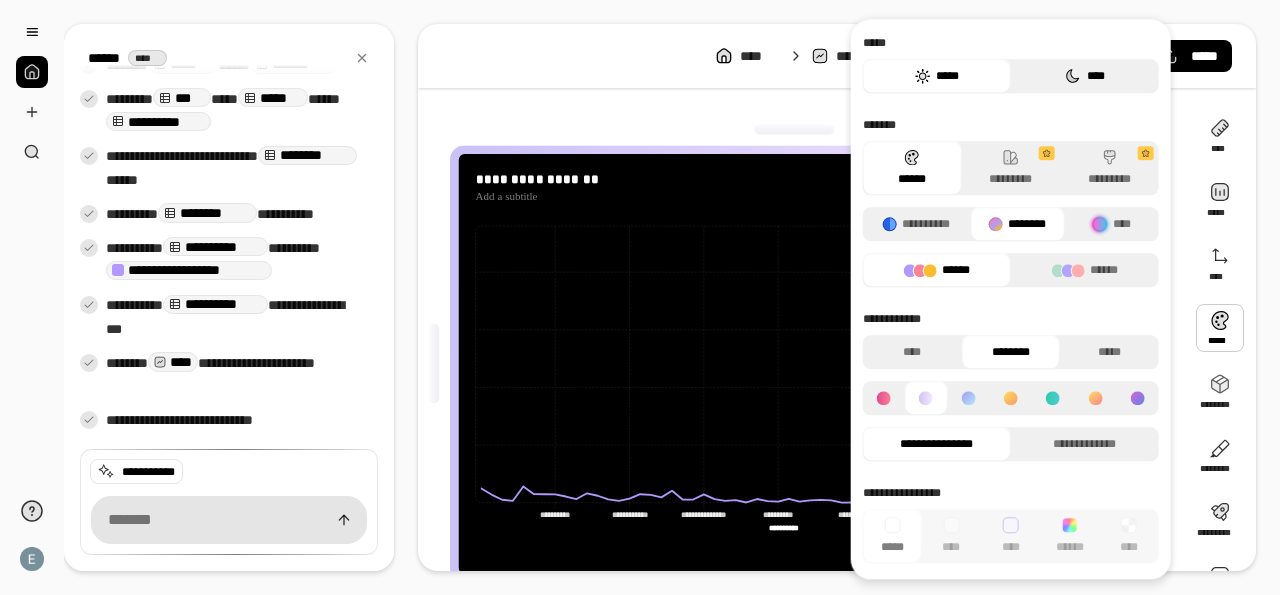 click on "****" at bounding box center (1085, 76) 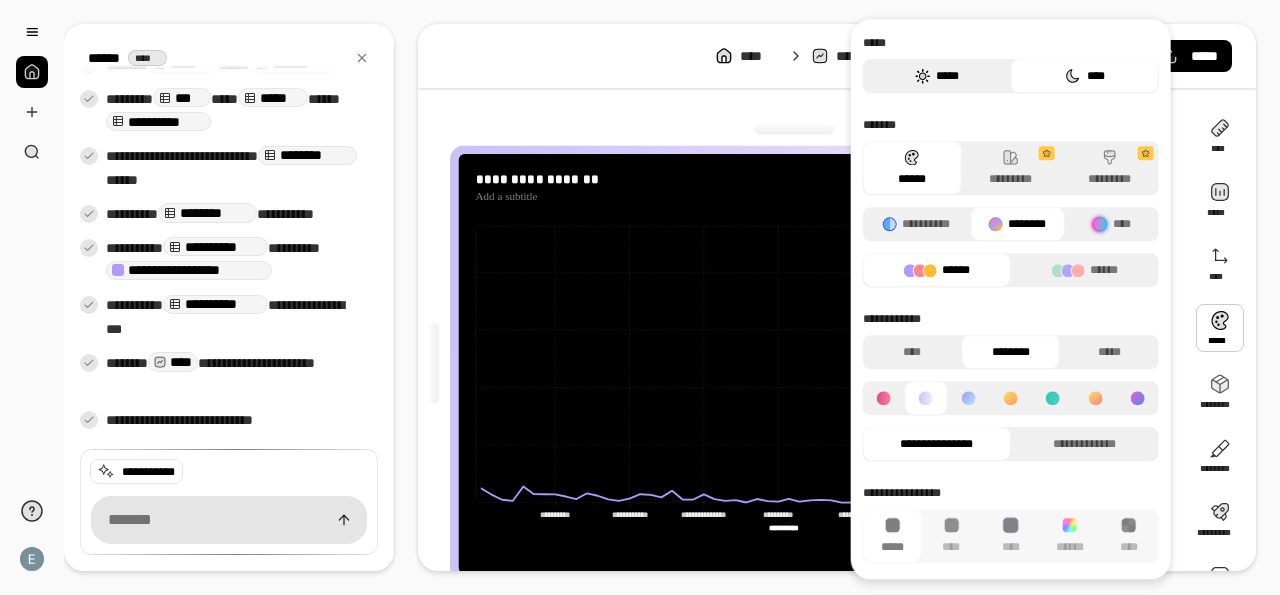 click on "*****" at bounding box center (937, 76) 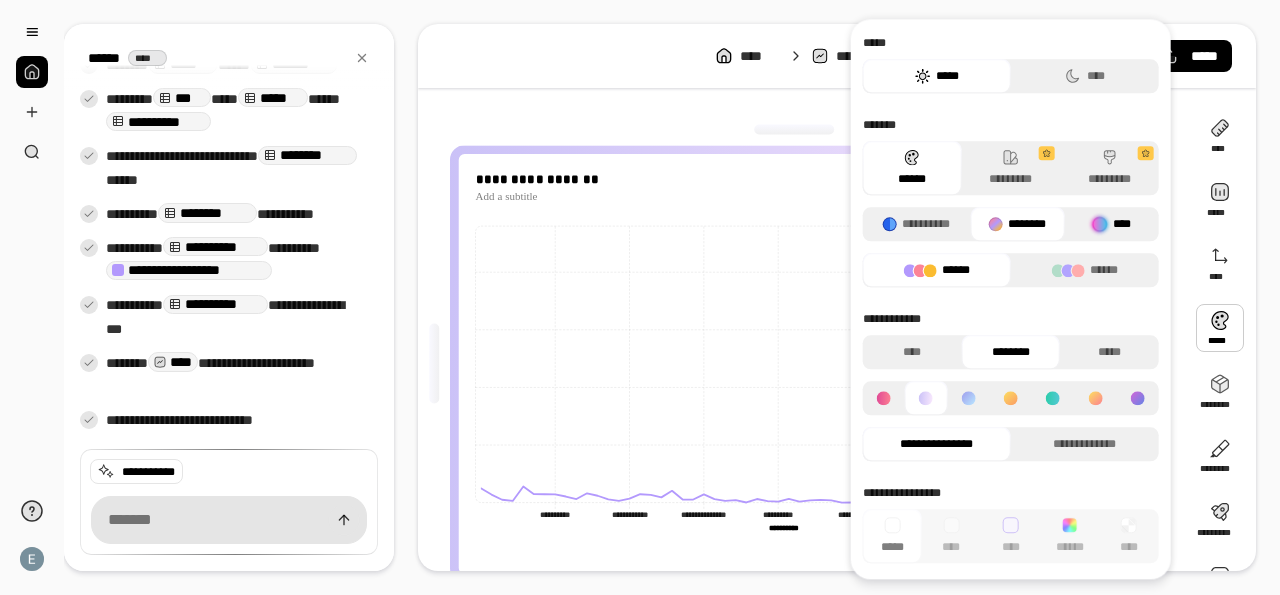 click at bounding box center [1100, 224] 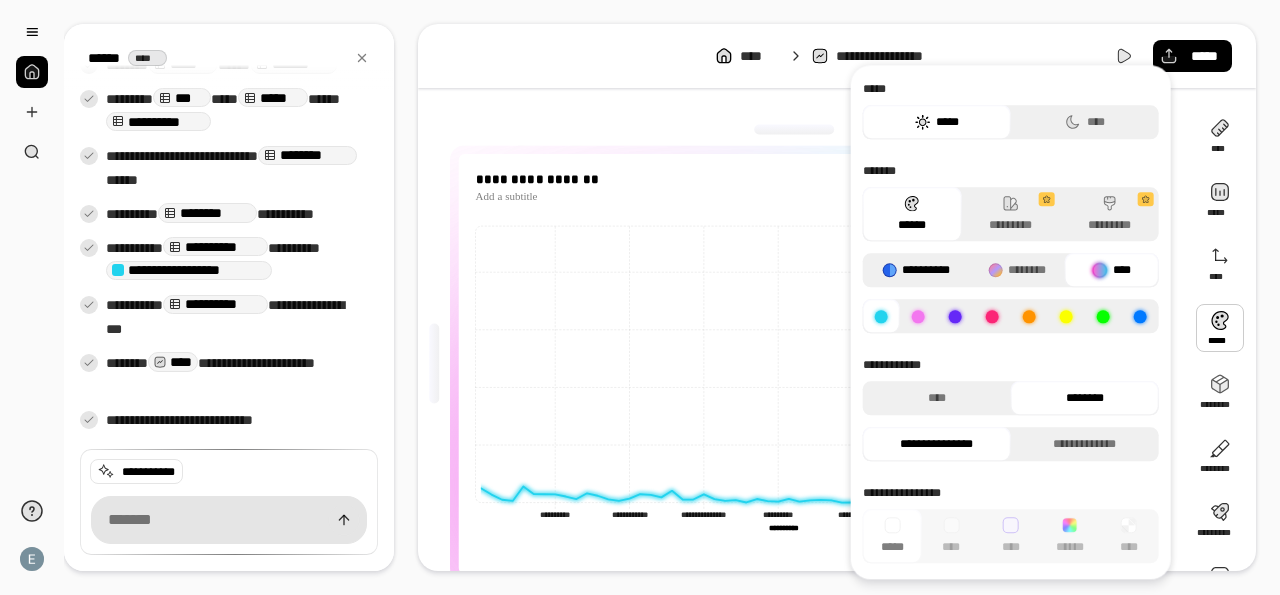 click on "**********" at bounding box center (917, 270) 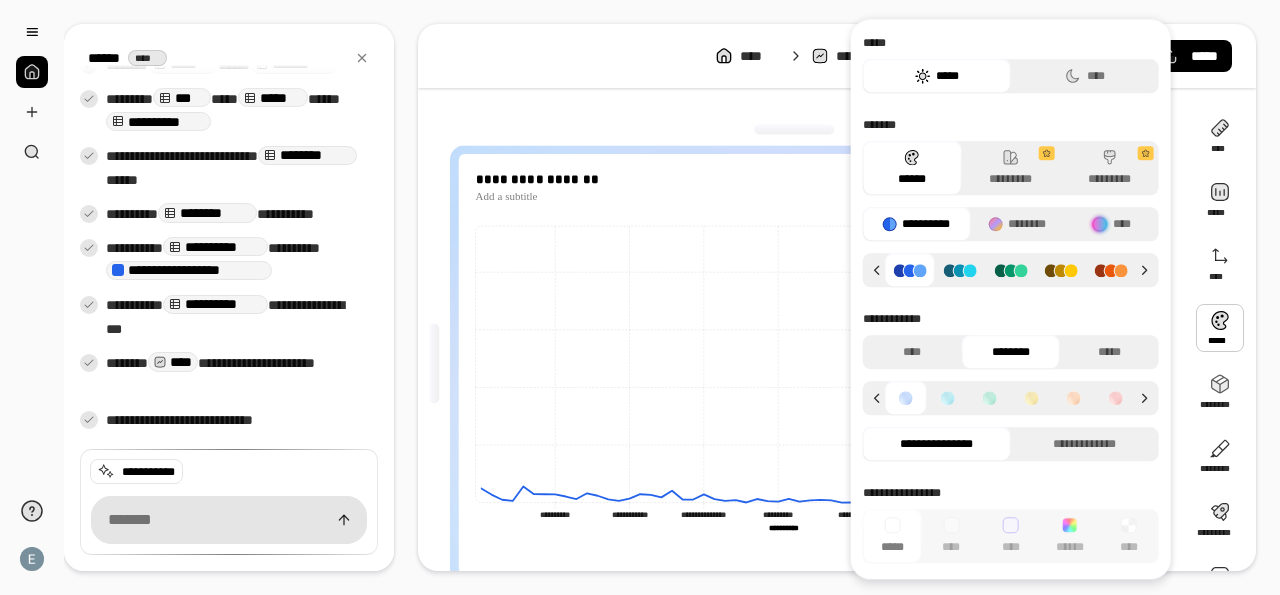 click 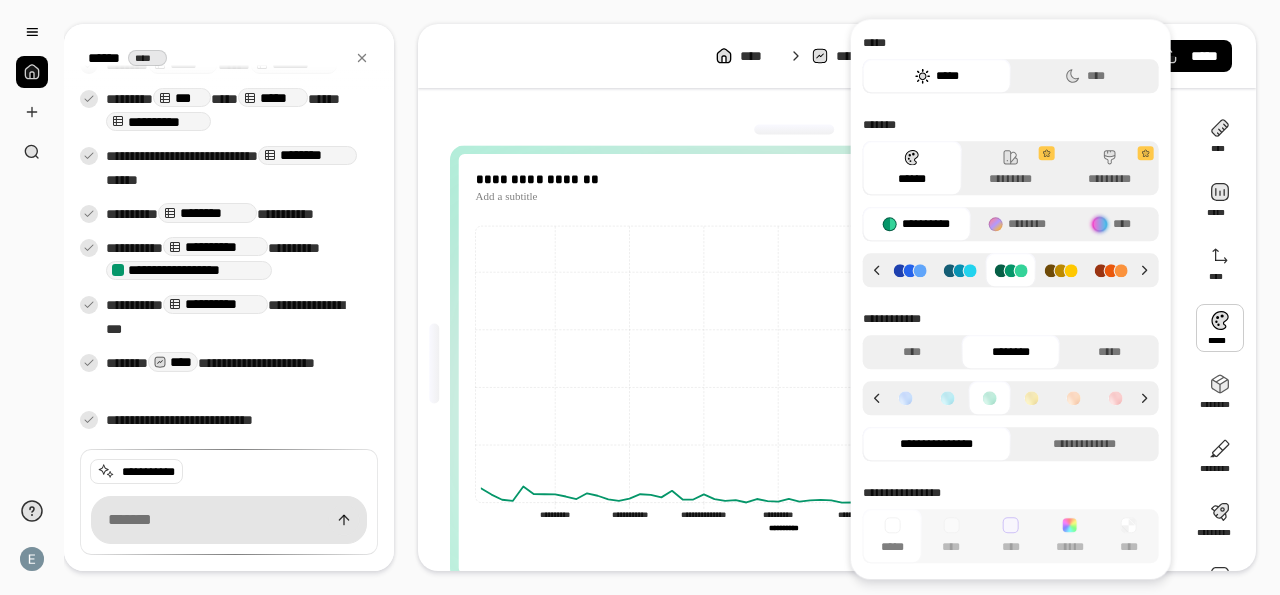 click 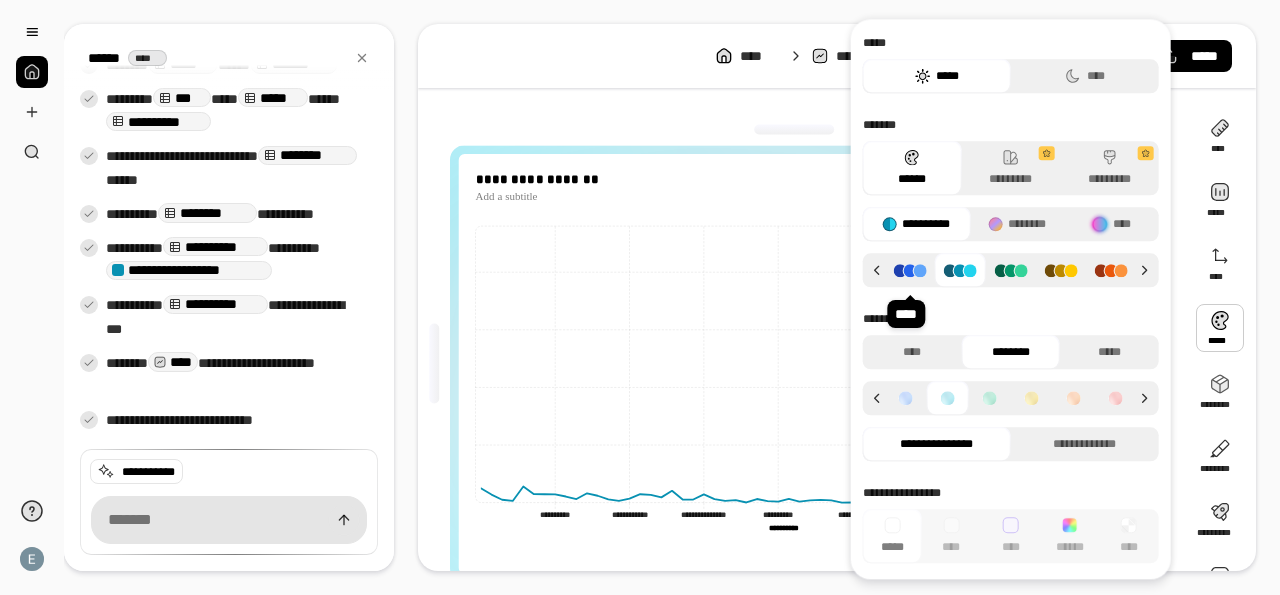 click 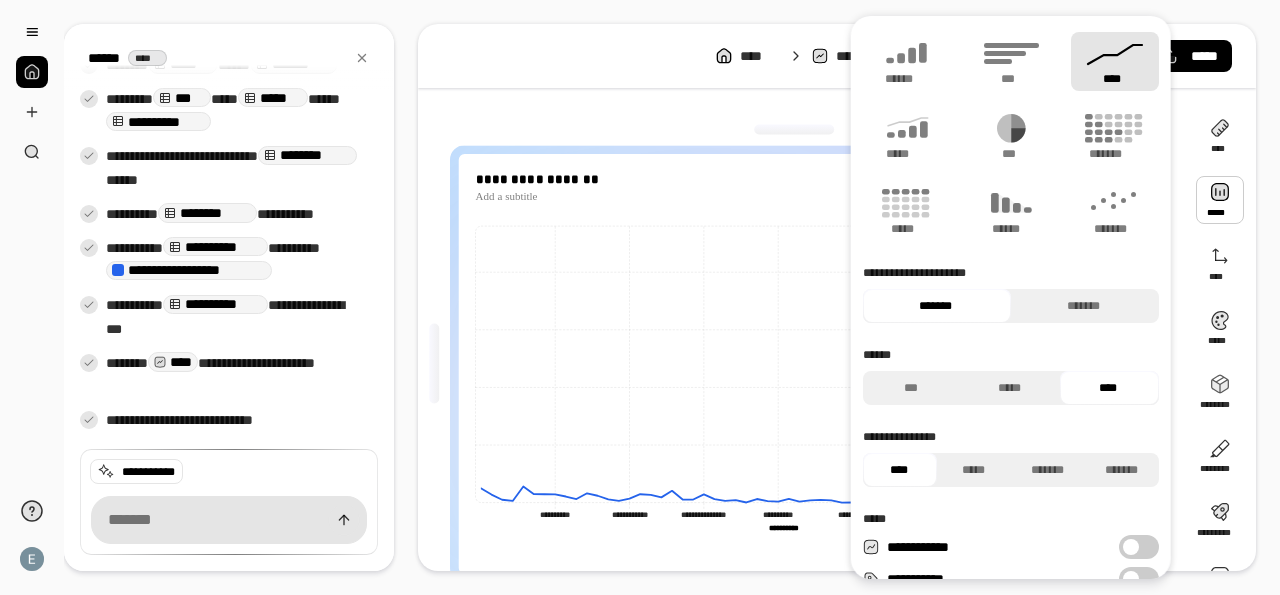click at bounding box center [1220, 200] 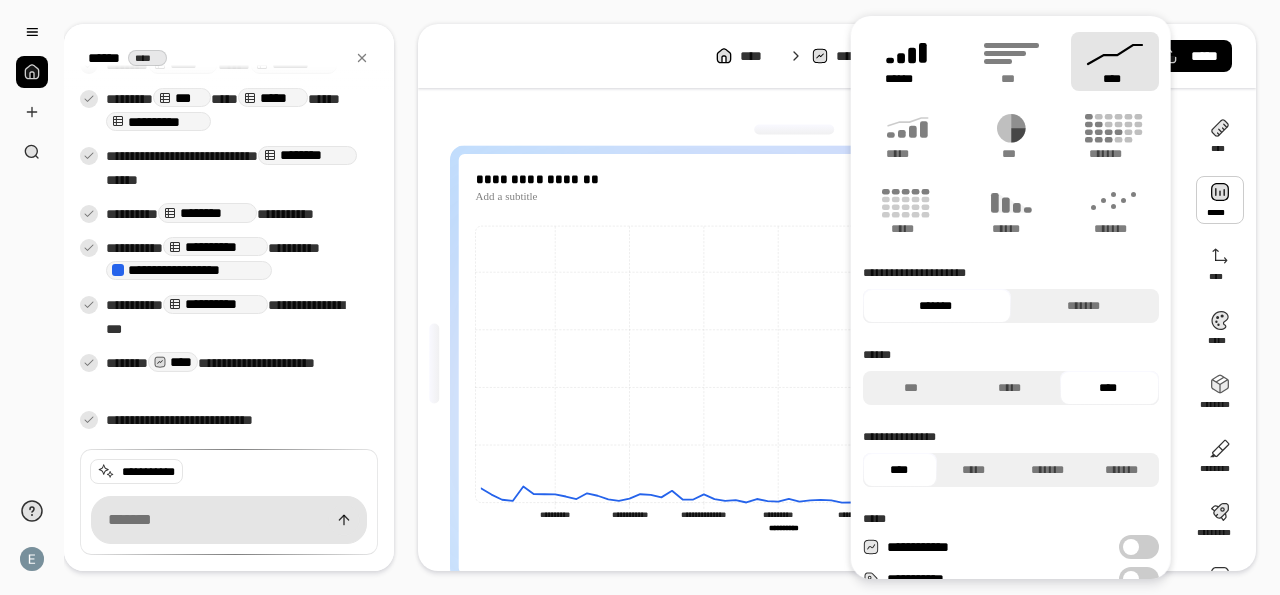 click 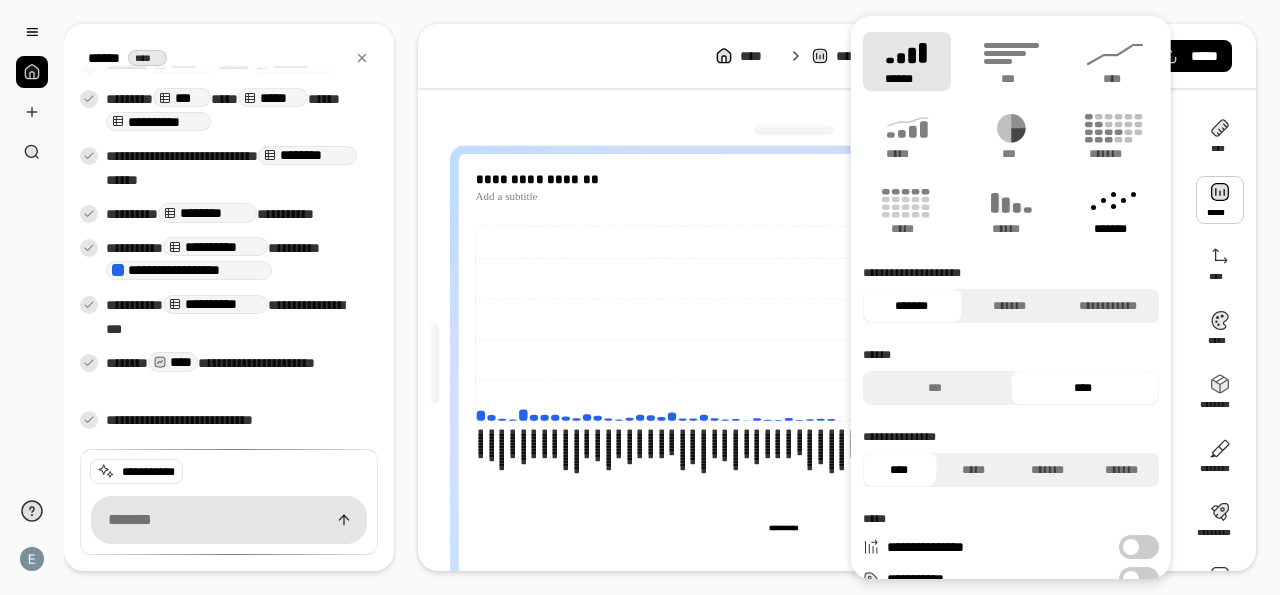 click 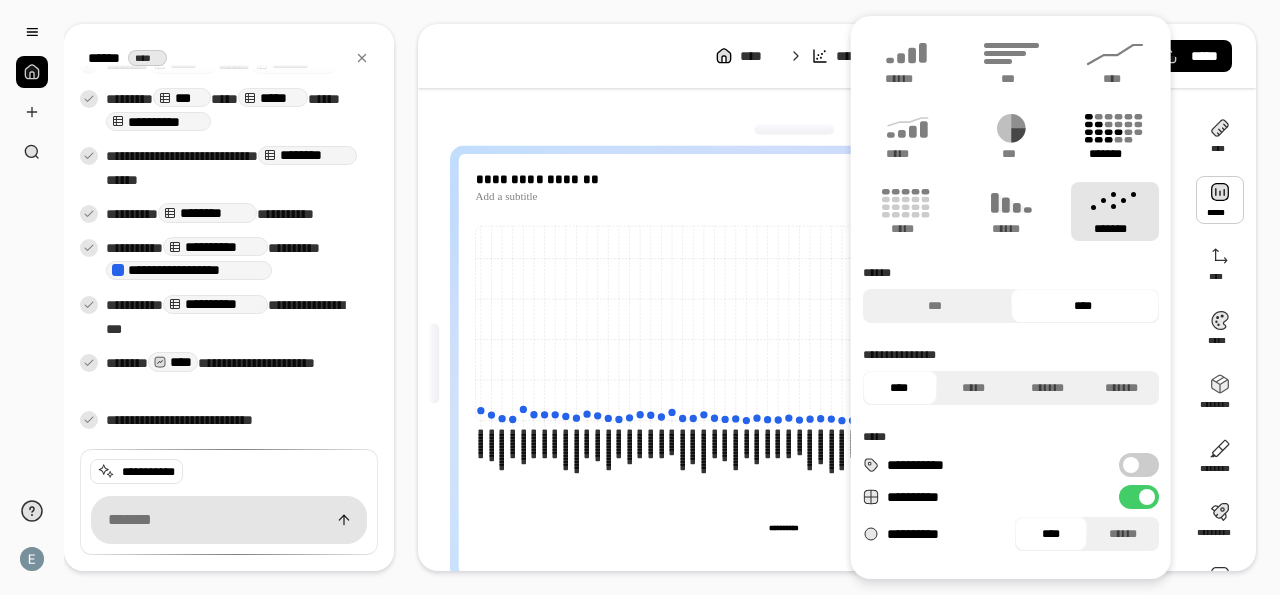 click on "*******" at bounding box center (1115, 154) 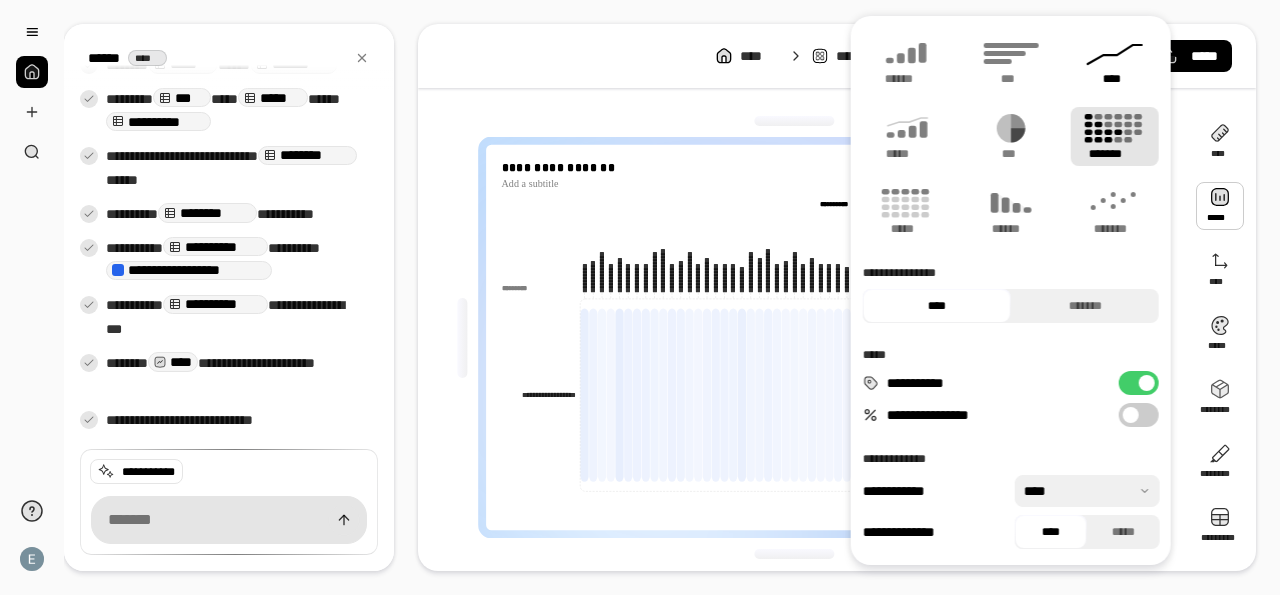 click 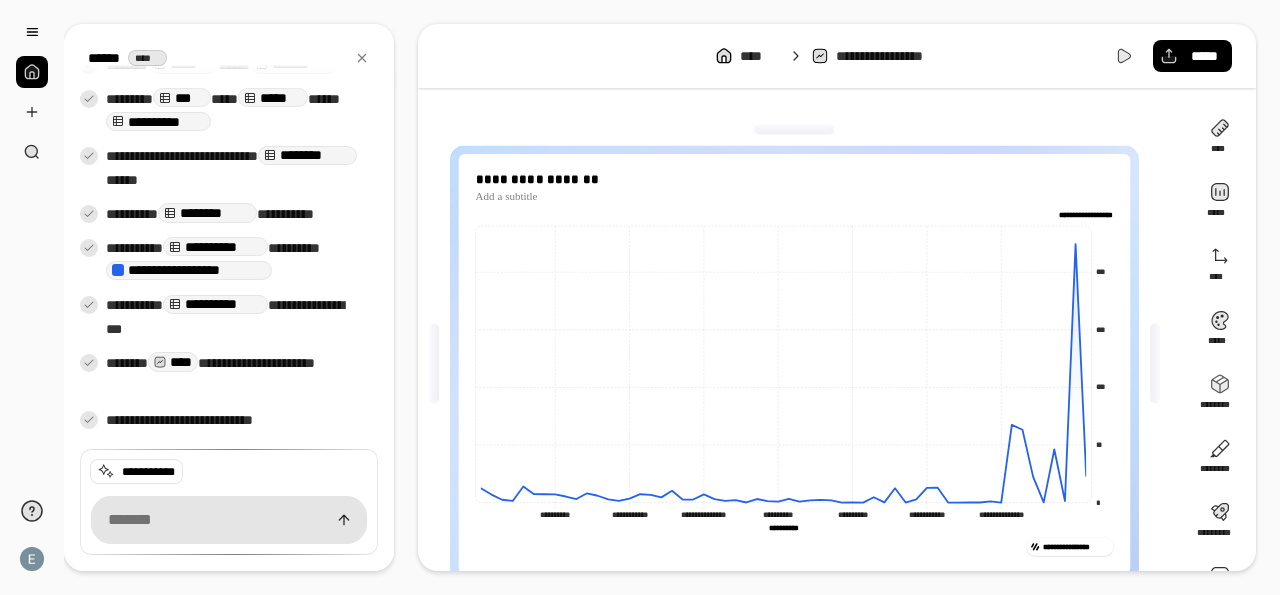 click on "**********" at bounding box center (837, 297) 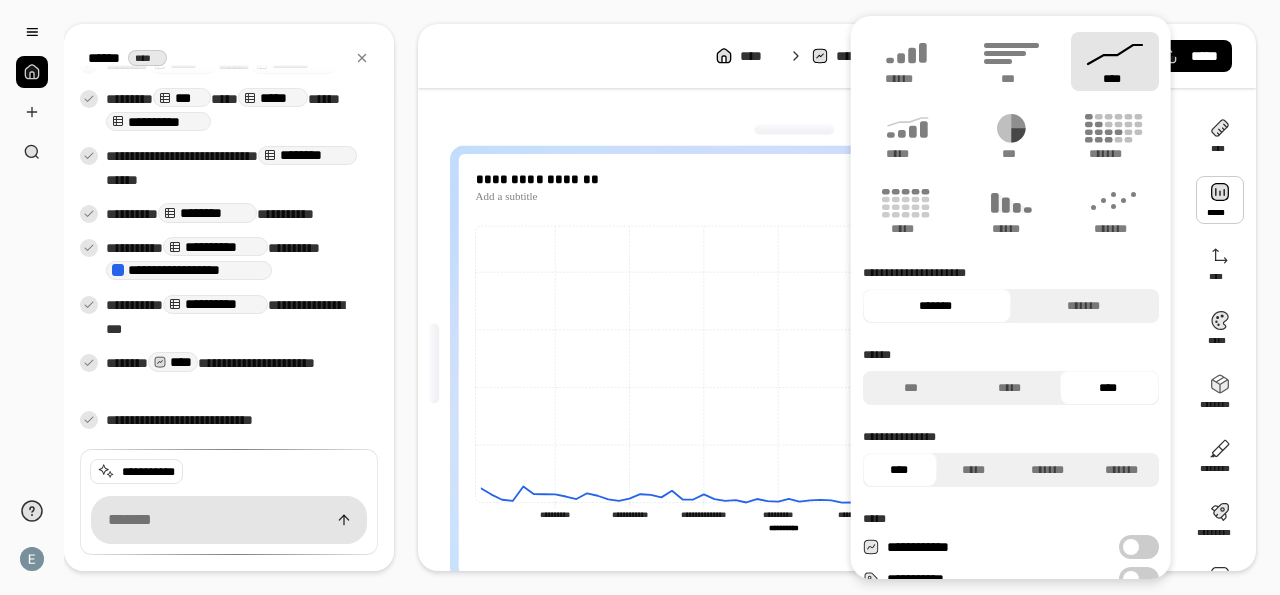 click at bounding box center [795, 130] 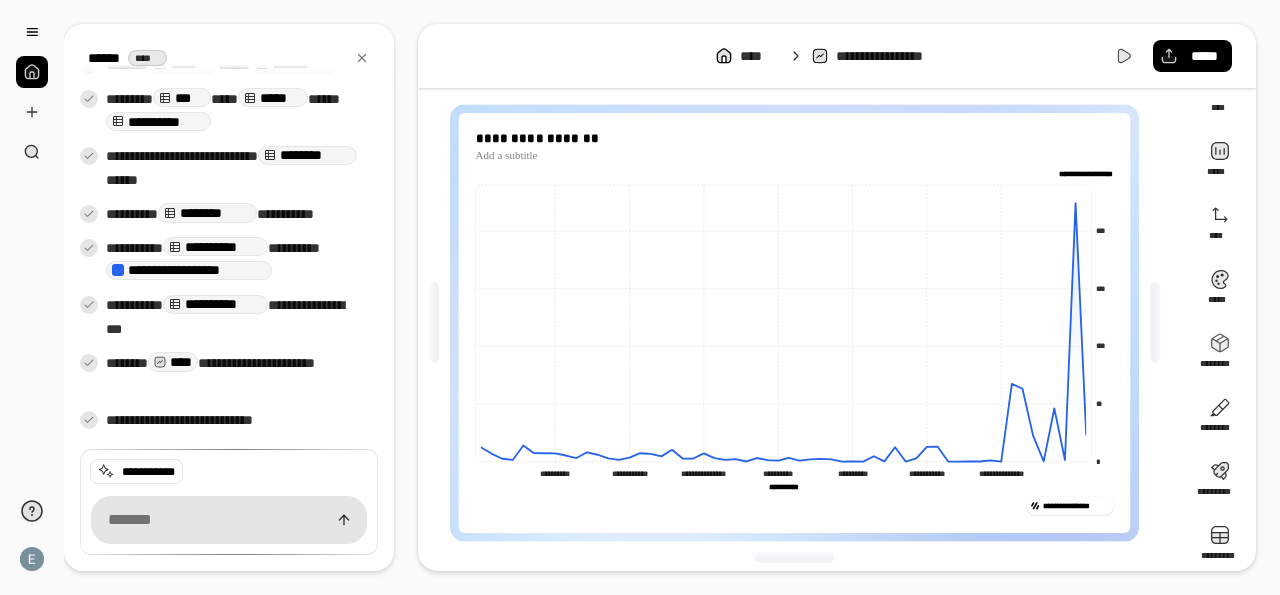scroll, scrollTop: 40, scrollLeft: 0, axis: vertical 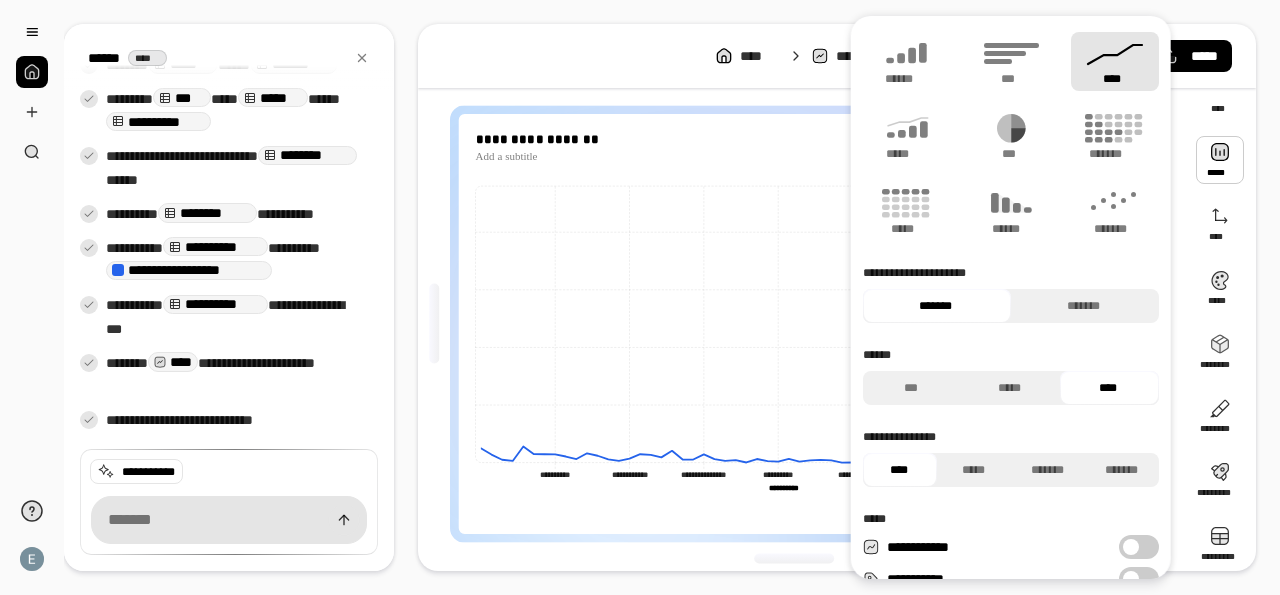 click at bounding box center [1220, 160] 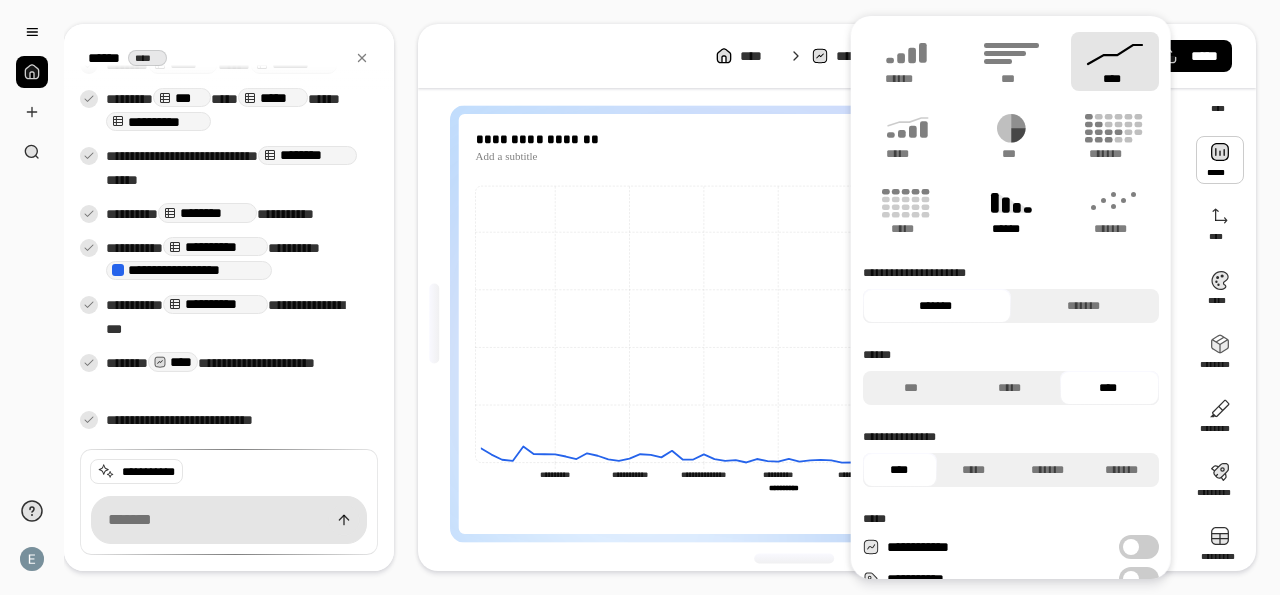 click 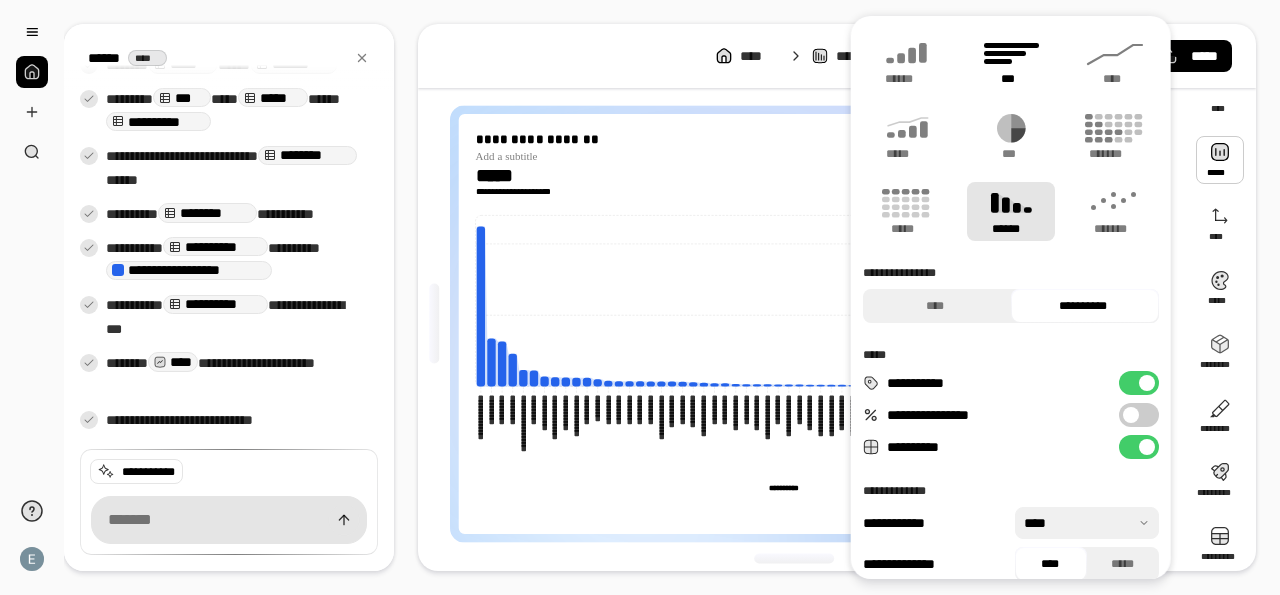 click on "***" at bounding box center [1011, 61] 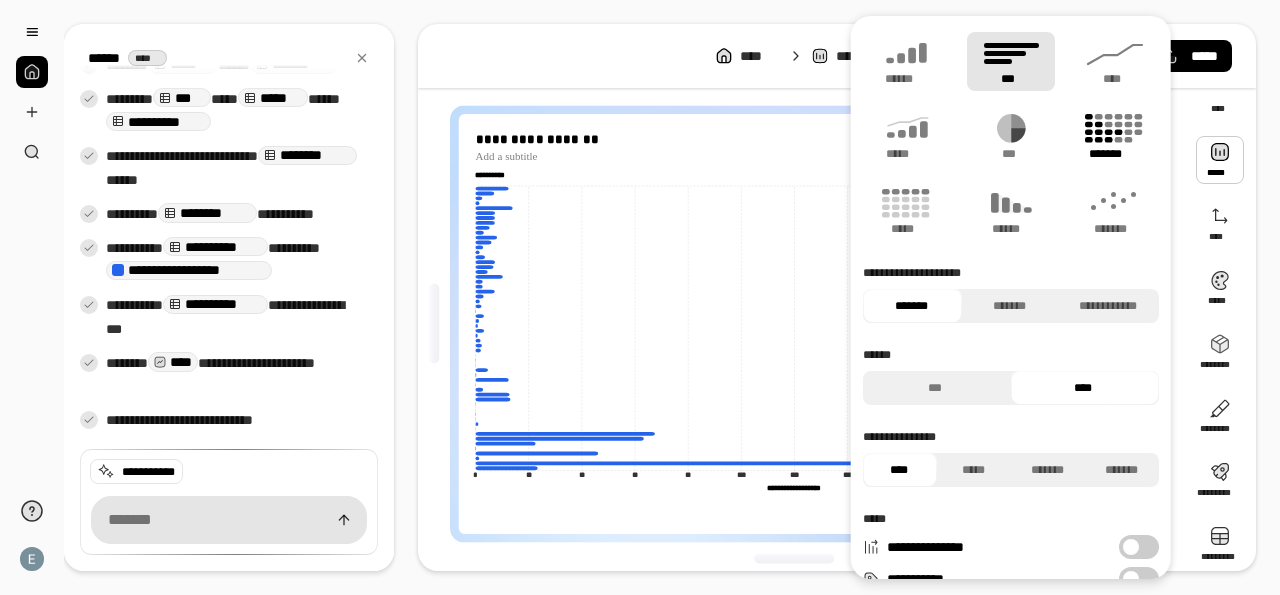 click 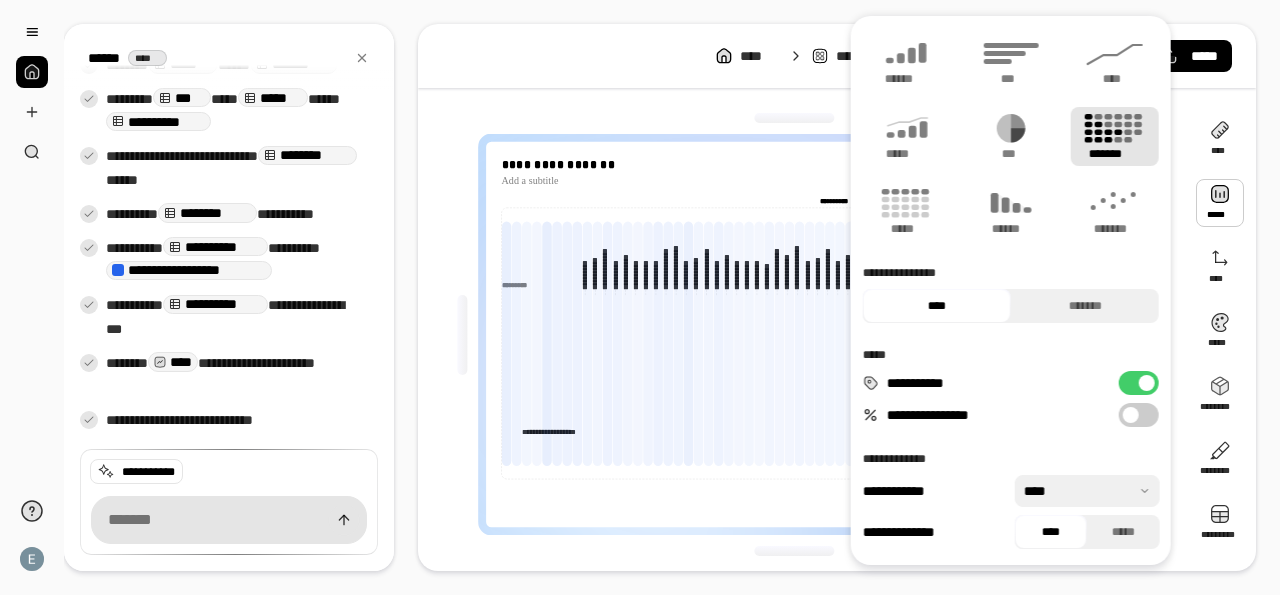 scroll, scrollTop: 3, scrollLeft: 0, axis: vertical 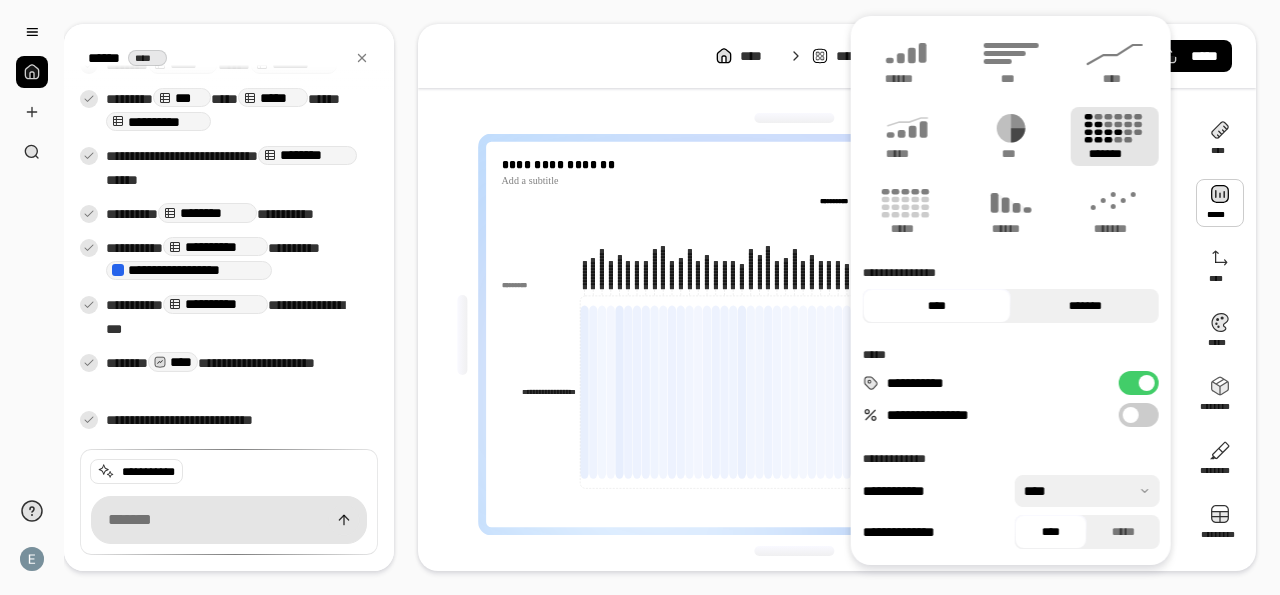 click on "*******" at bounding box center [1085, 306] 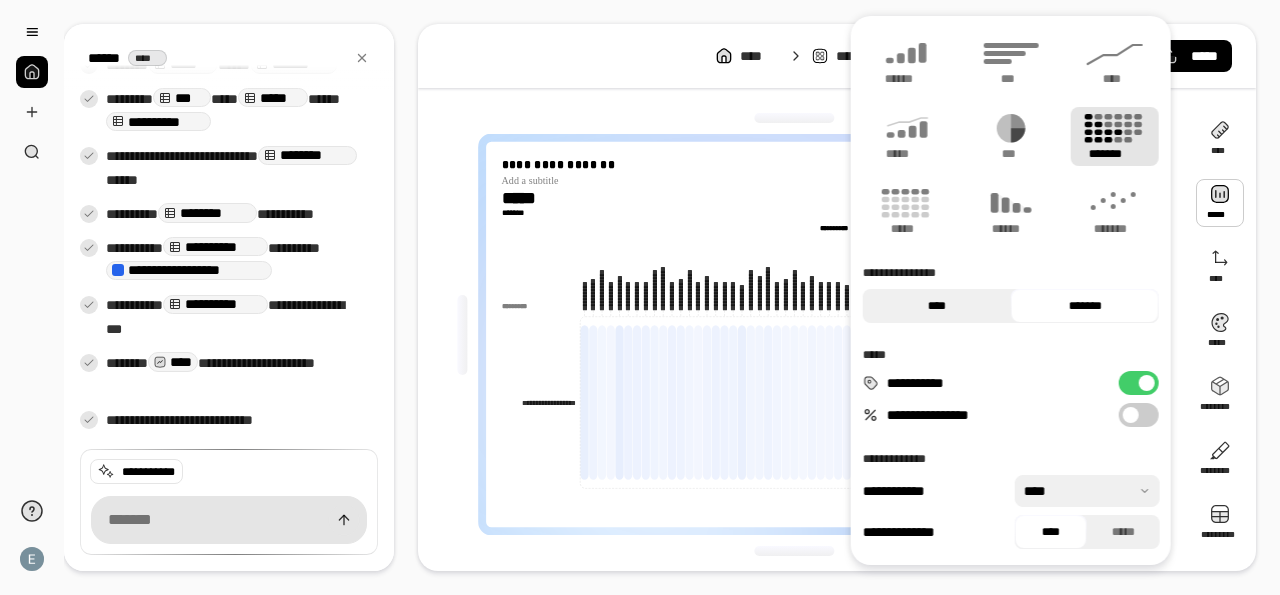 click on "****" at bounding box center (937, 306) 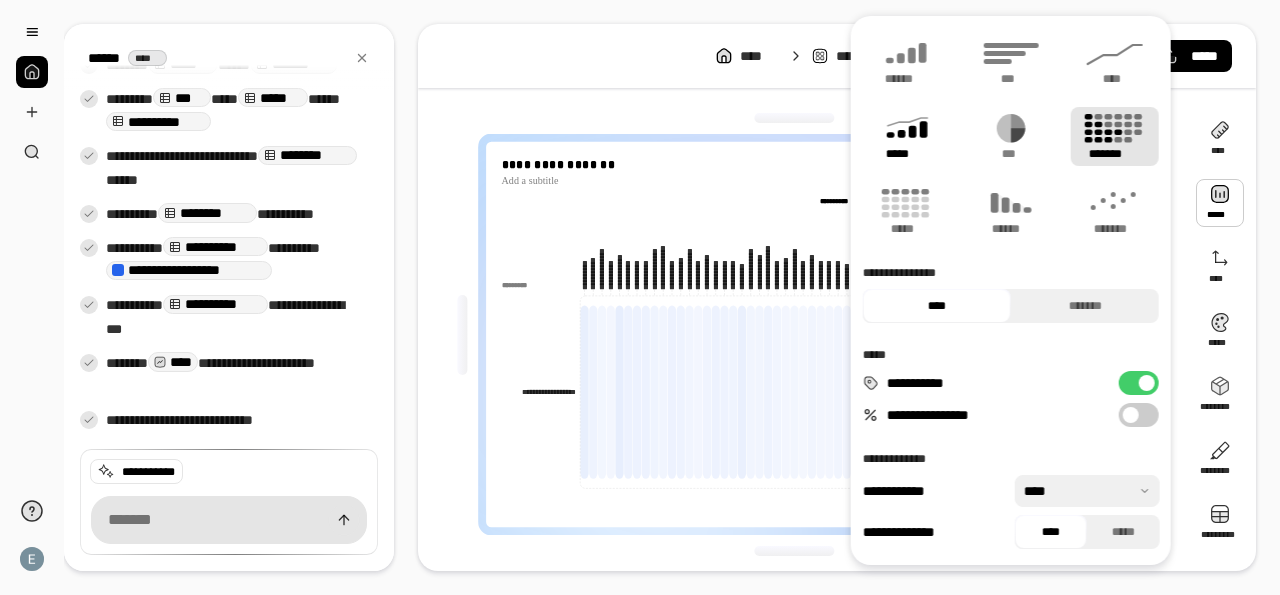 click on "*****" at bounding box center (906, 154) 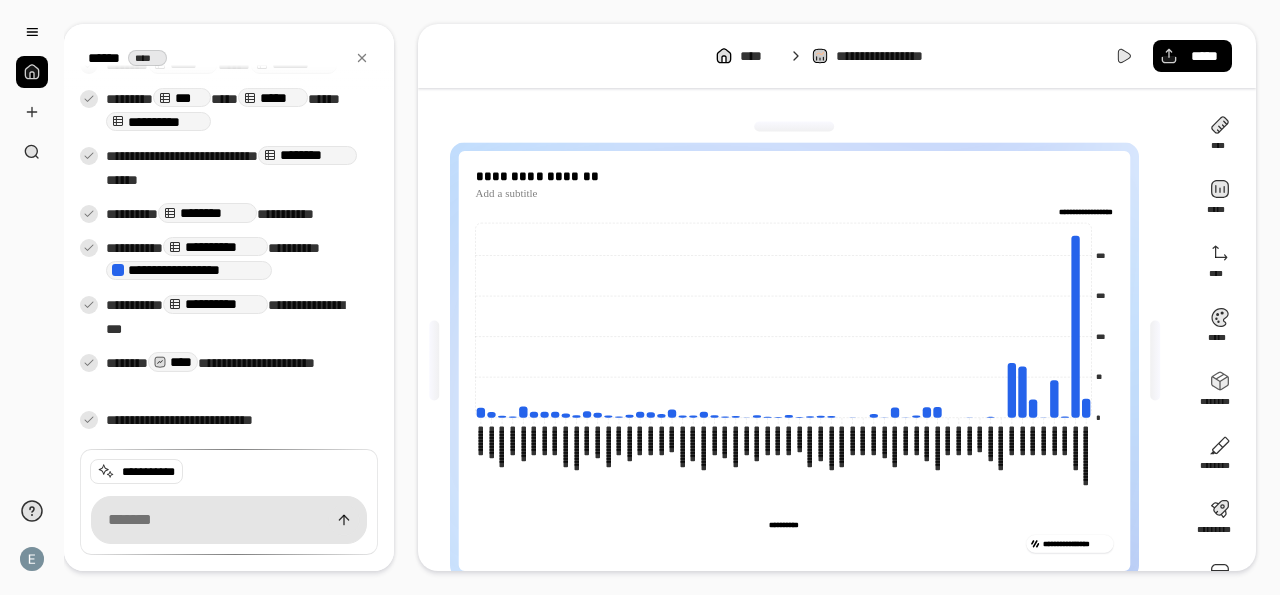 click on "**********" at bounding box center [837, 56] 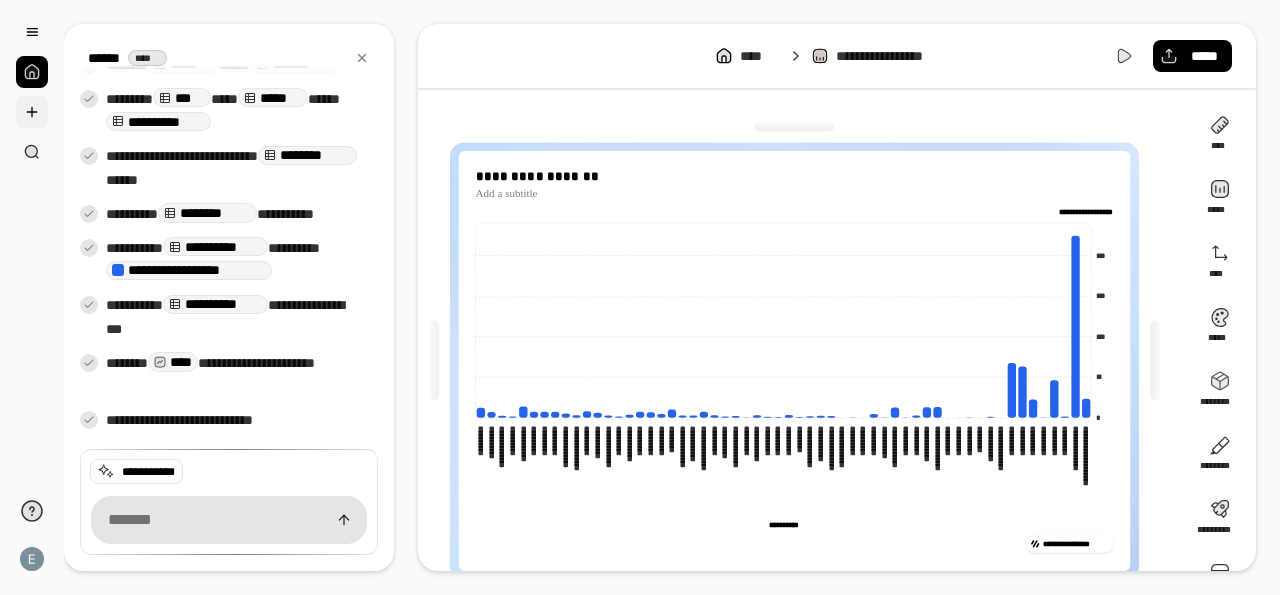 click at bounding box center (32, 112) 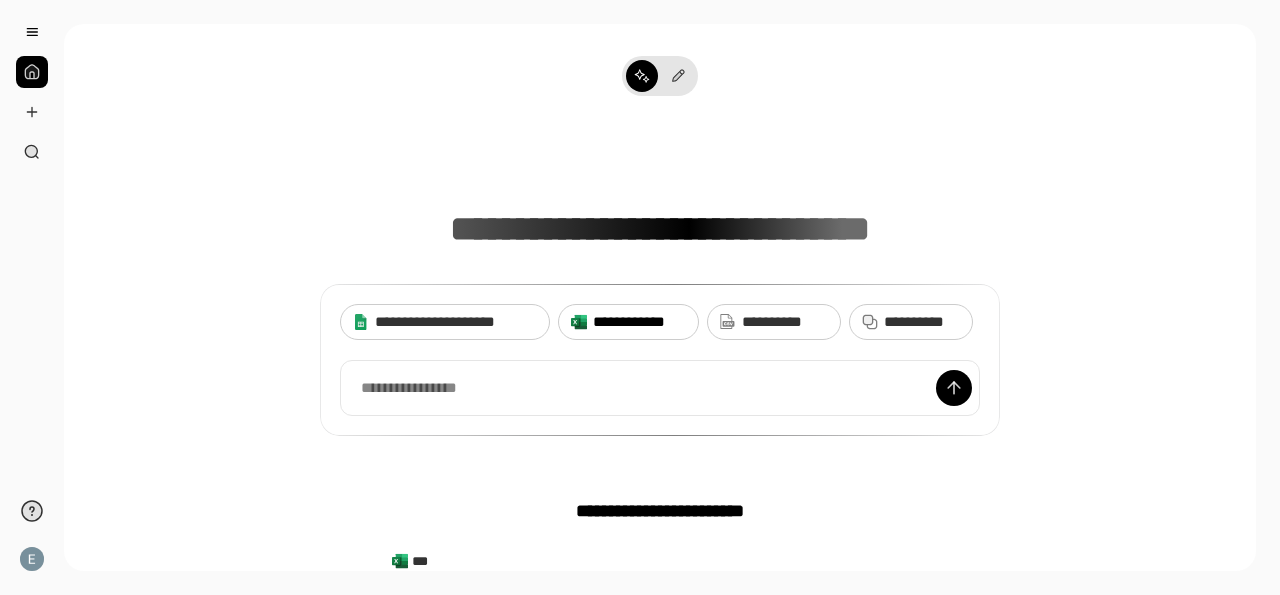click on "**********" at bounding box center (639, 322) 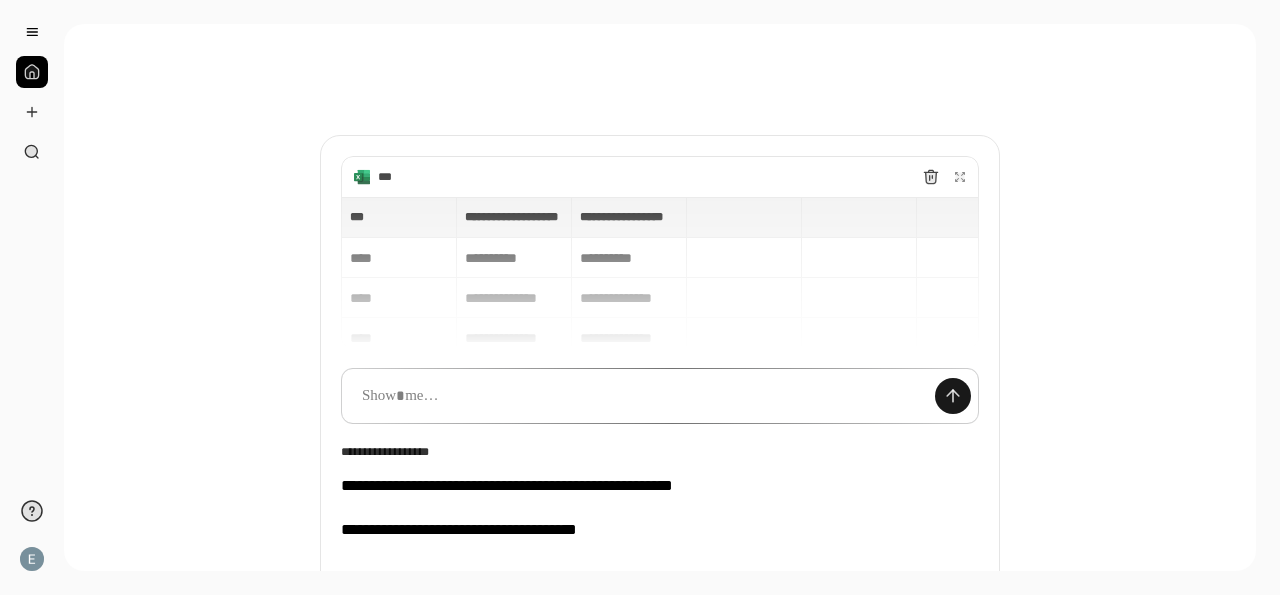 click at bounding box center (953, 396) 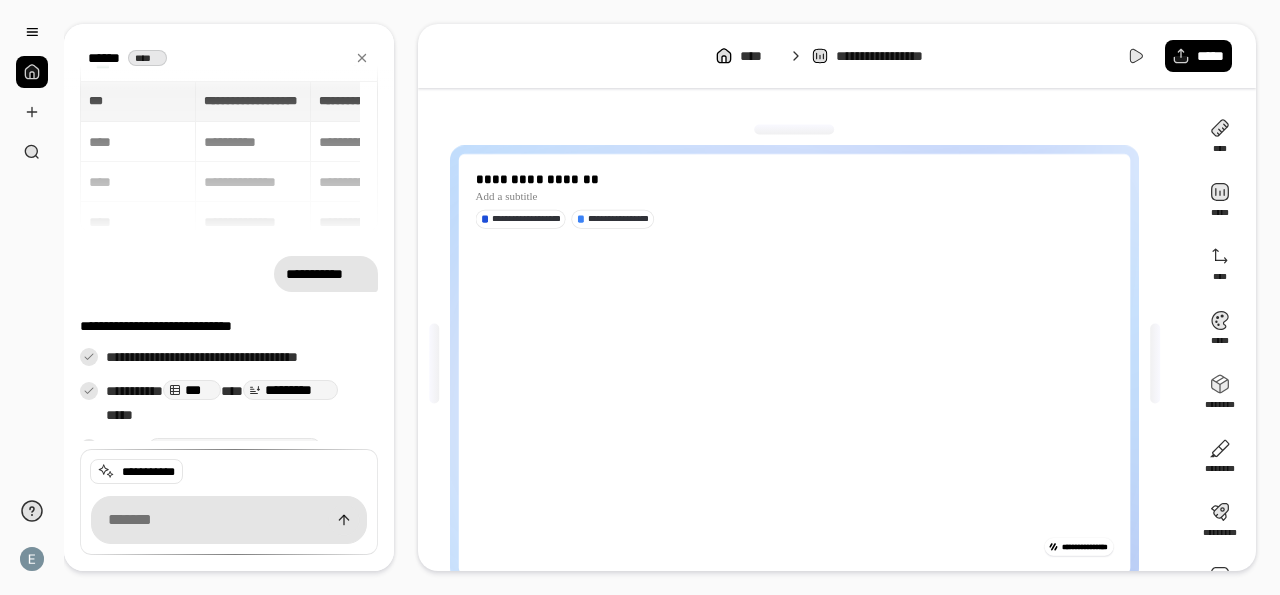 scroll, scrollTop: 83, scrollLeft: 0, axis: vertical 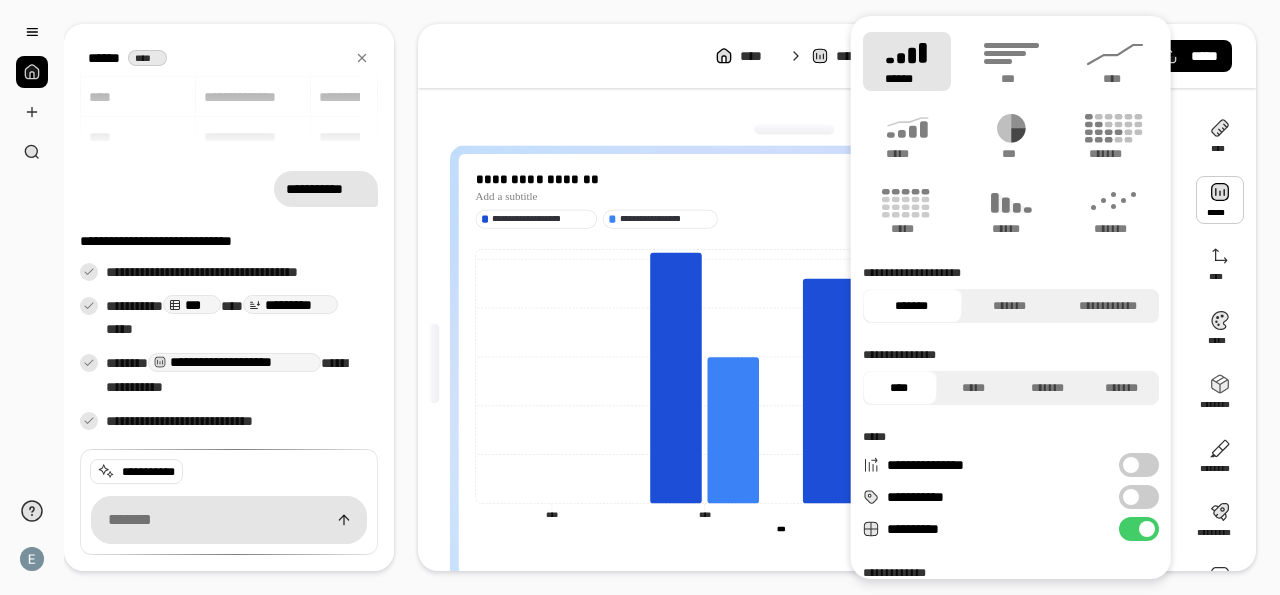 click at bounding box center [1220, 200] 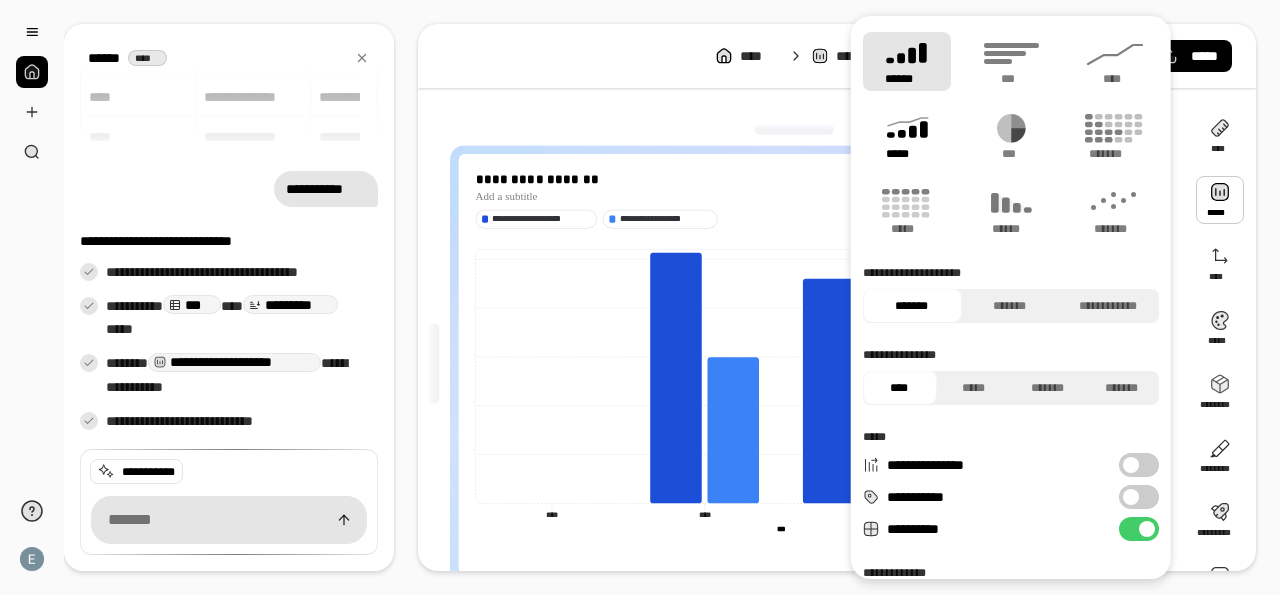click 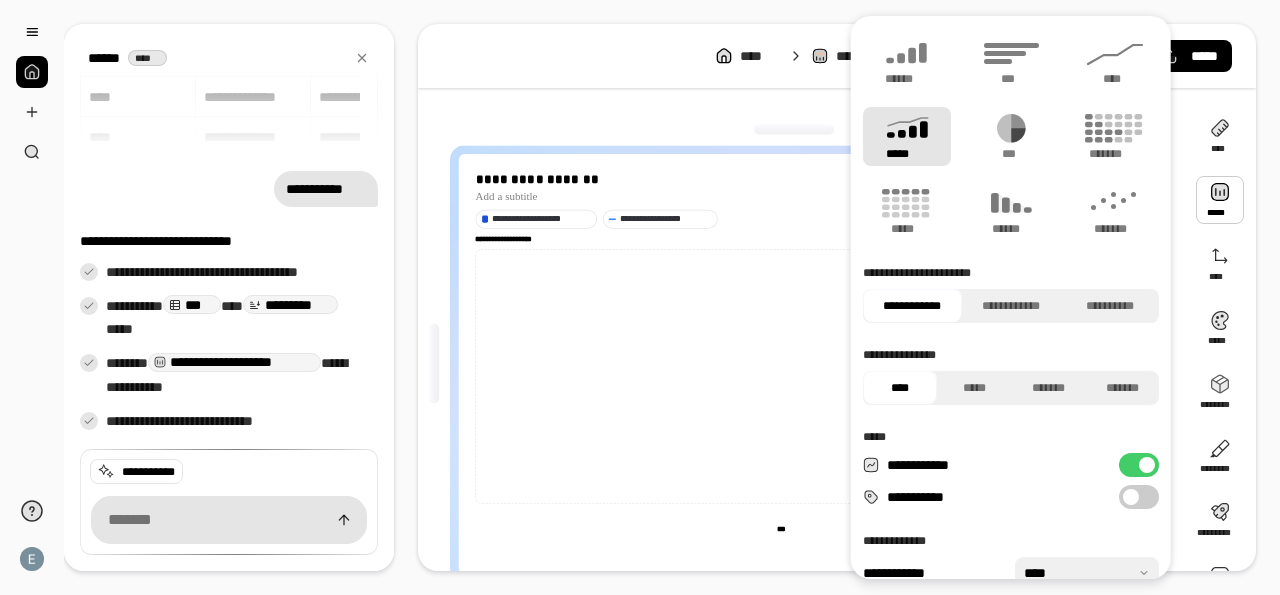 type on "**********" 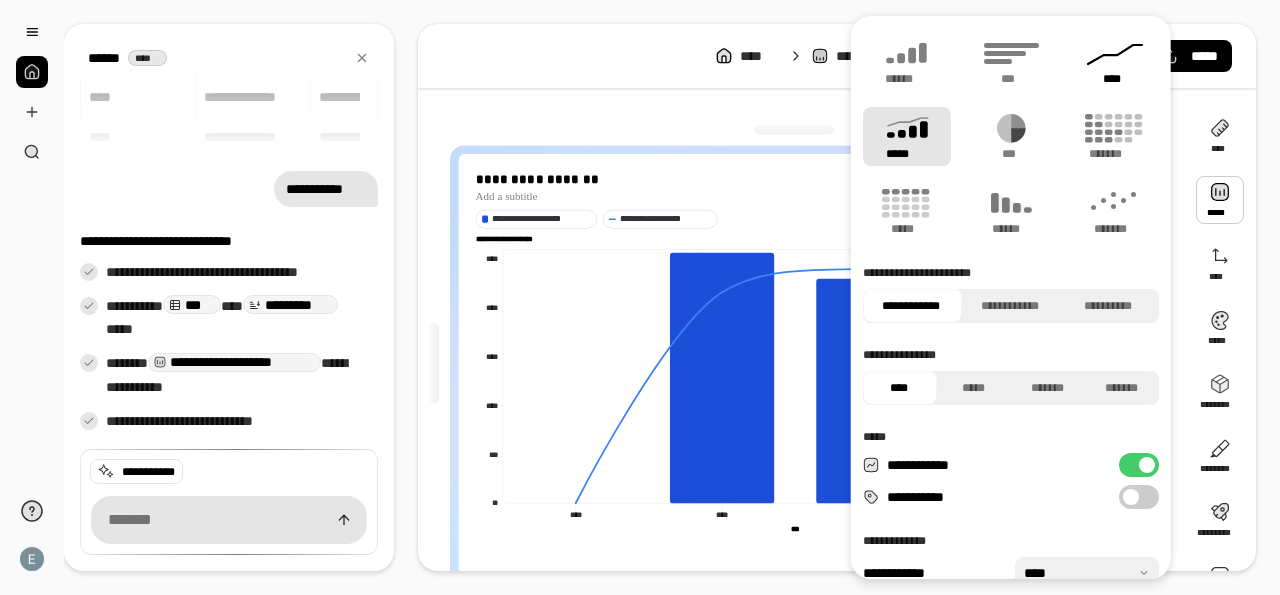 click 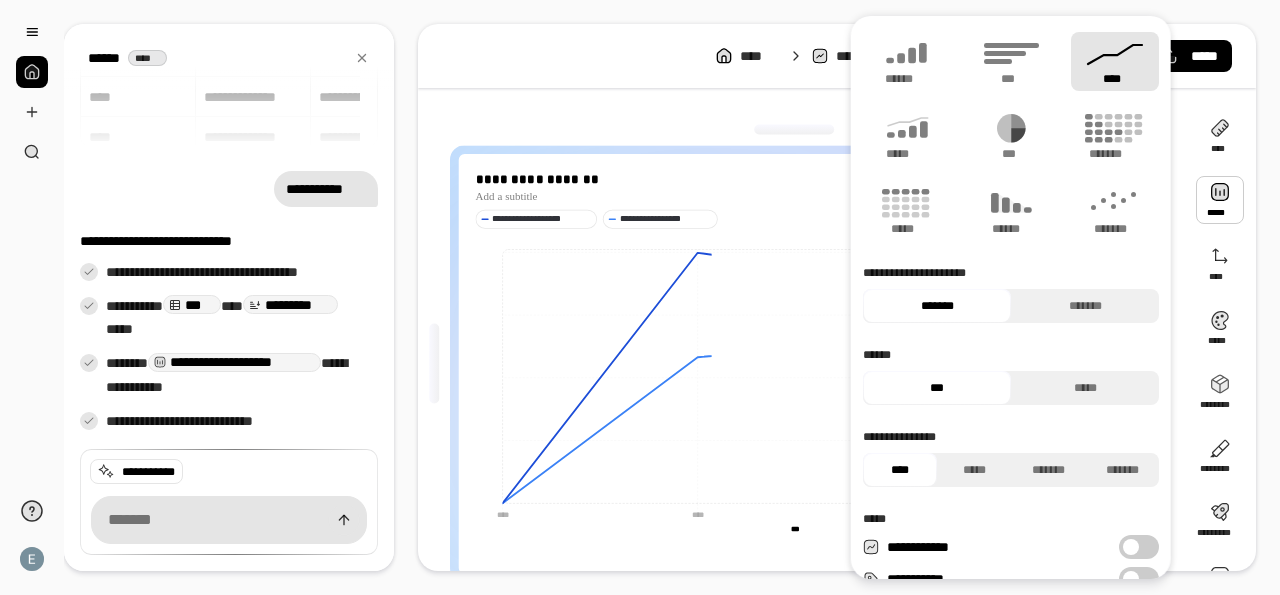 type 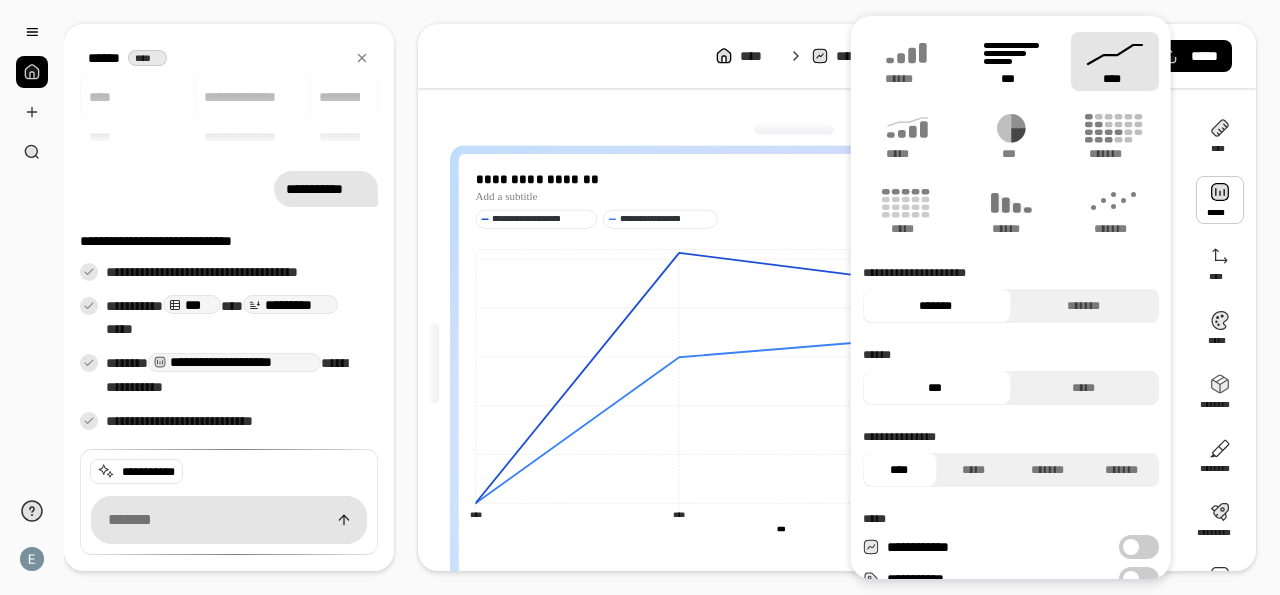 click on "***" at bounding box center [1010, 79] 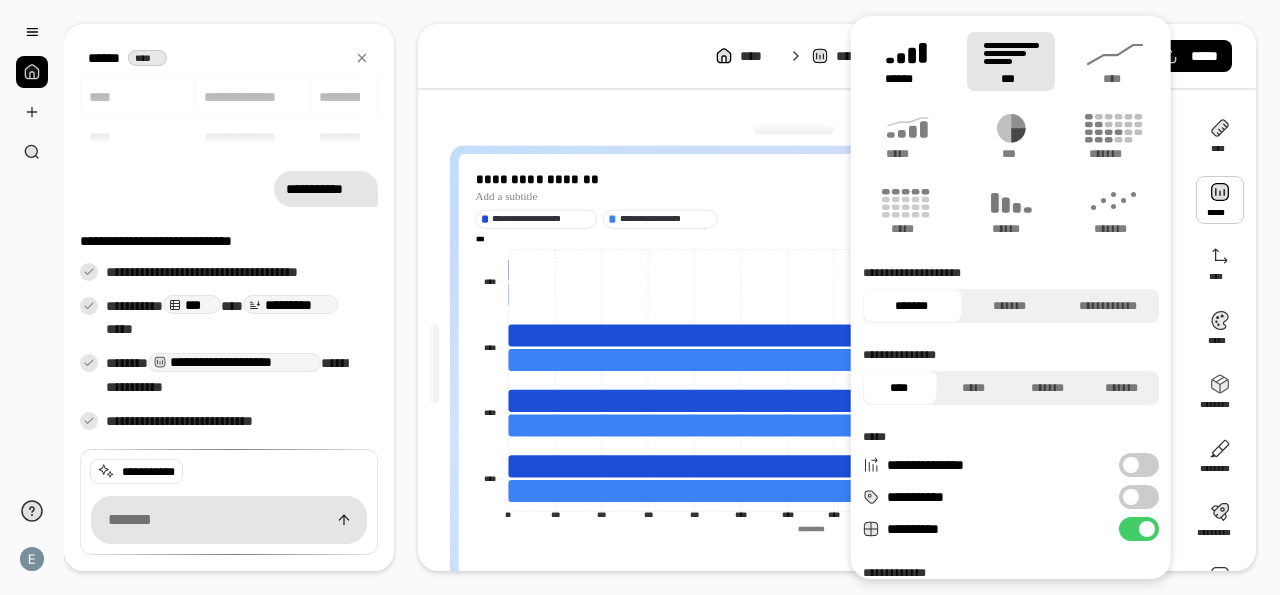 click 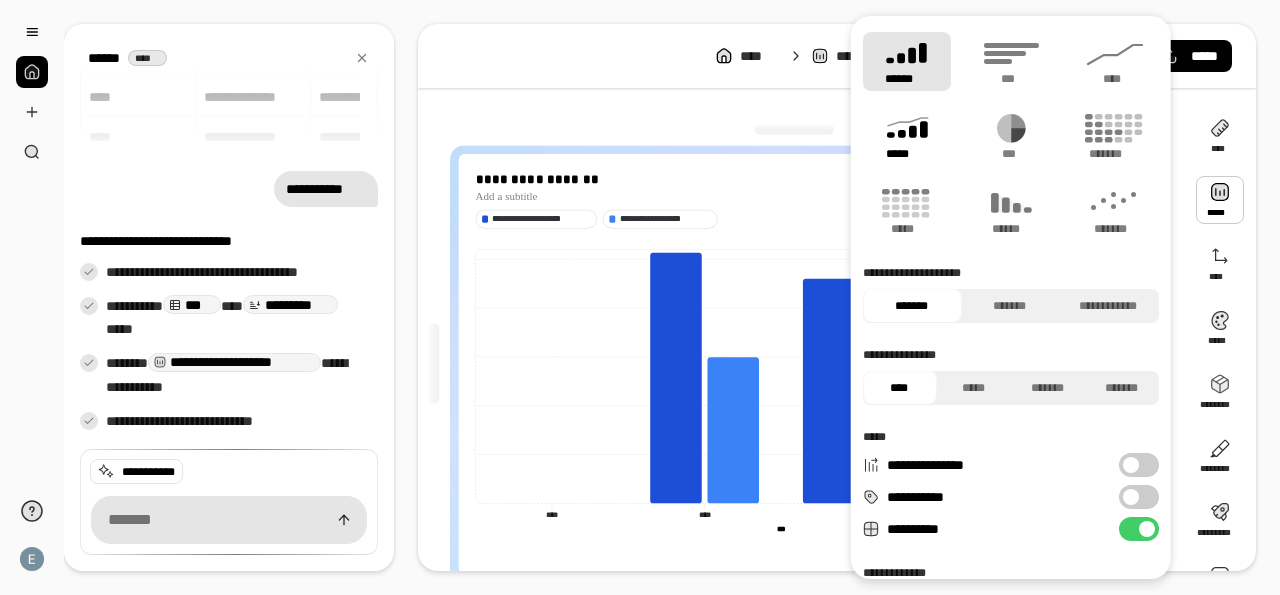 click 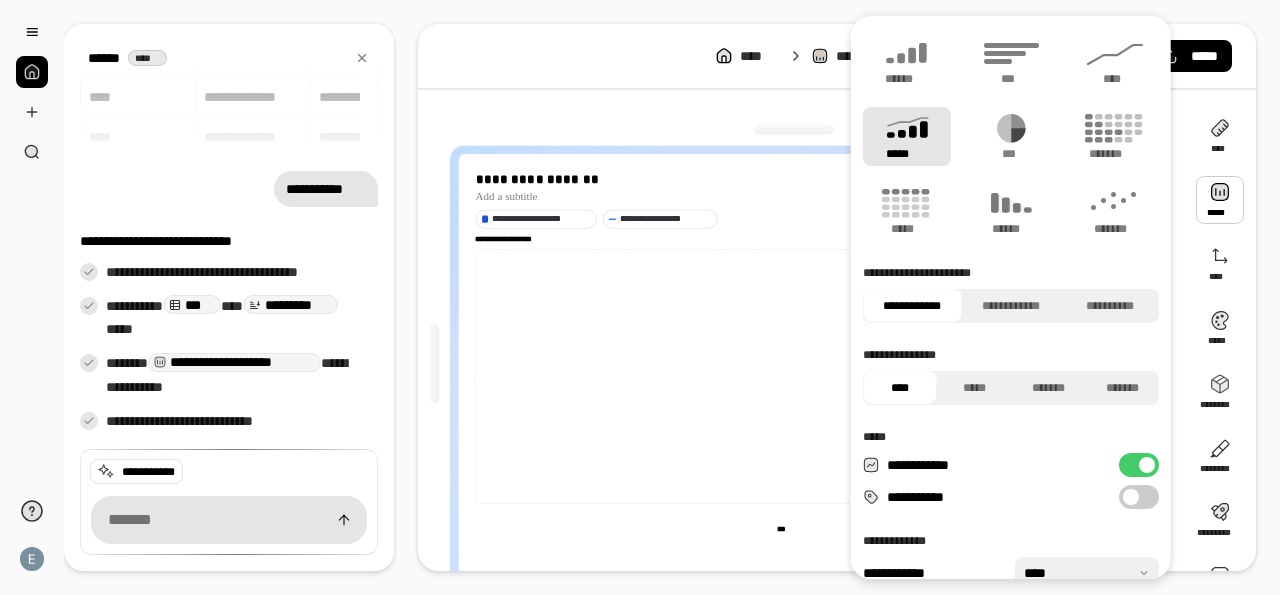 type on "**********" 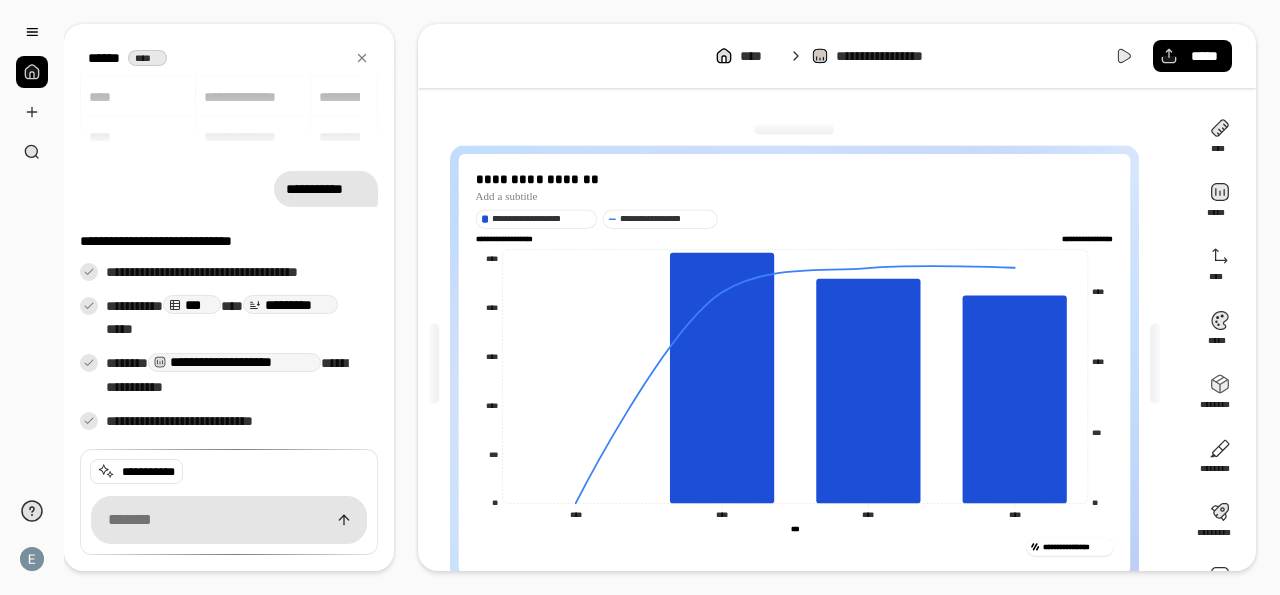 click on "**********" at bounding box center [795, 547] 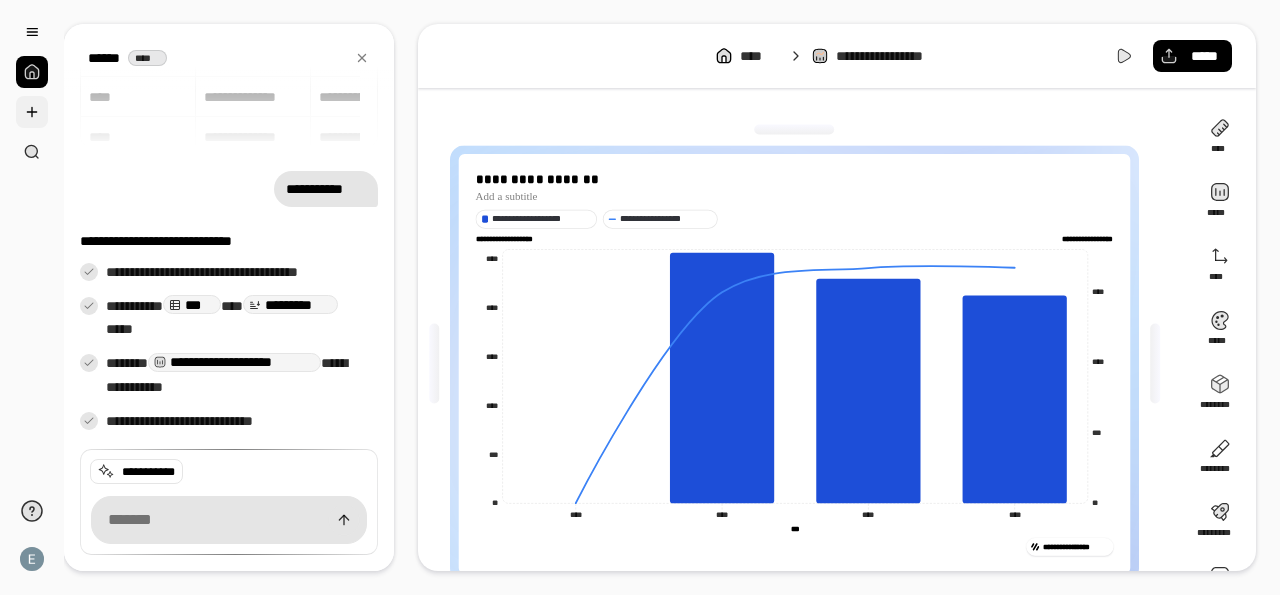 click at bounding box center [32, 112] 